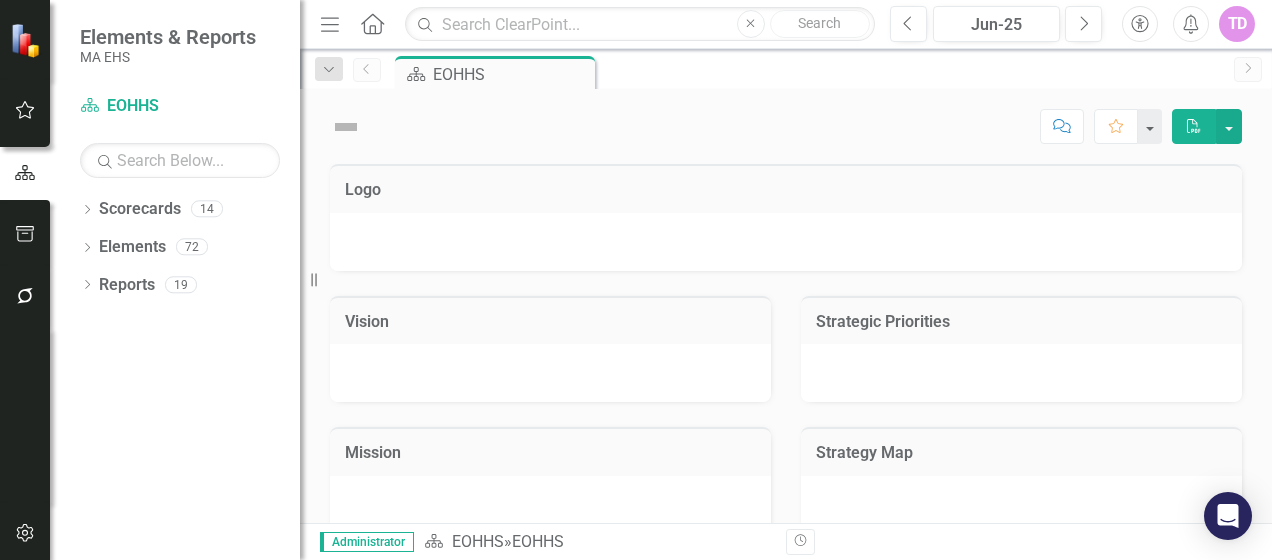 scroll, scrollTop: 0, scrollLeft: 0, axis: both 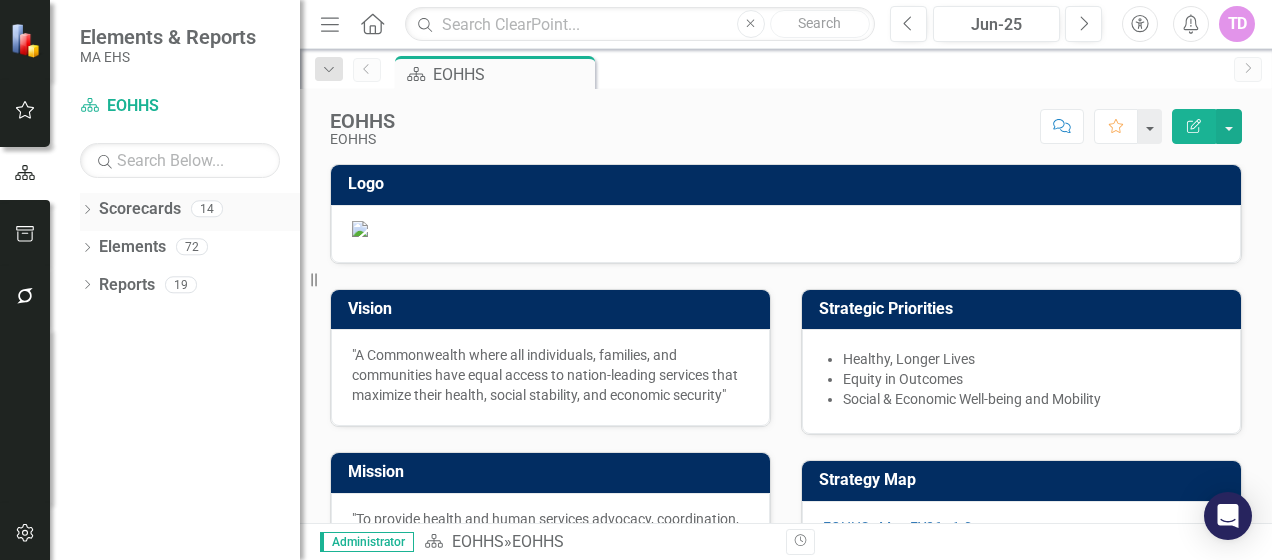 click on "Dropdown Scorecards 14" at bounding box center (190, 212) 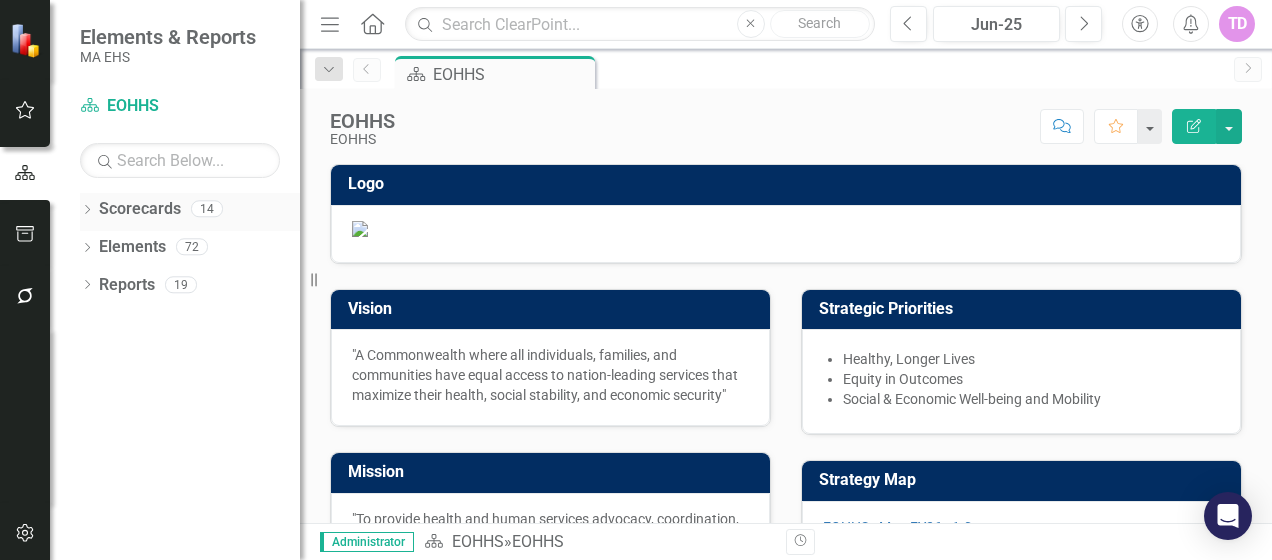 click on "Dropdown" 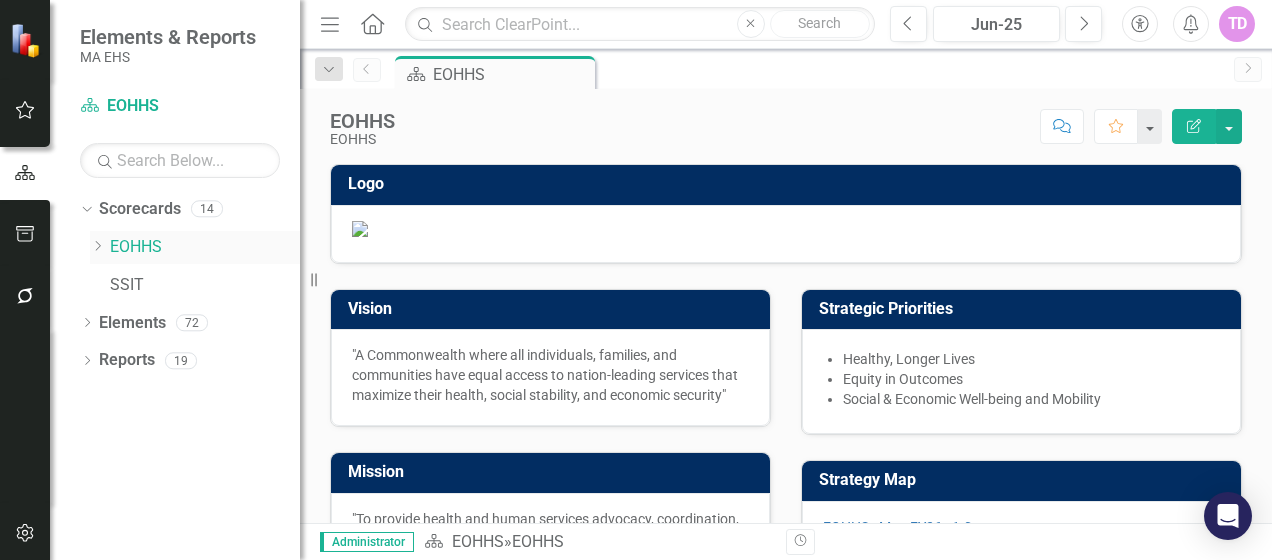 click on "EOHHS" at bounding box center (205, 247) 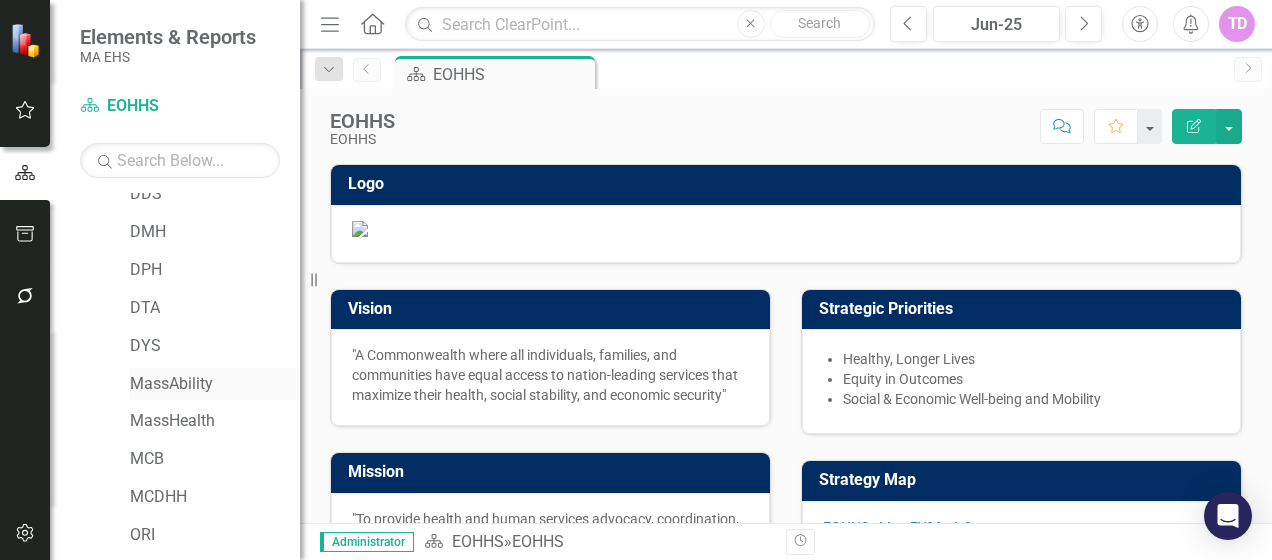 scroll, scrollTop: 276, scrollLeft: 0, axis: vertical 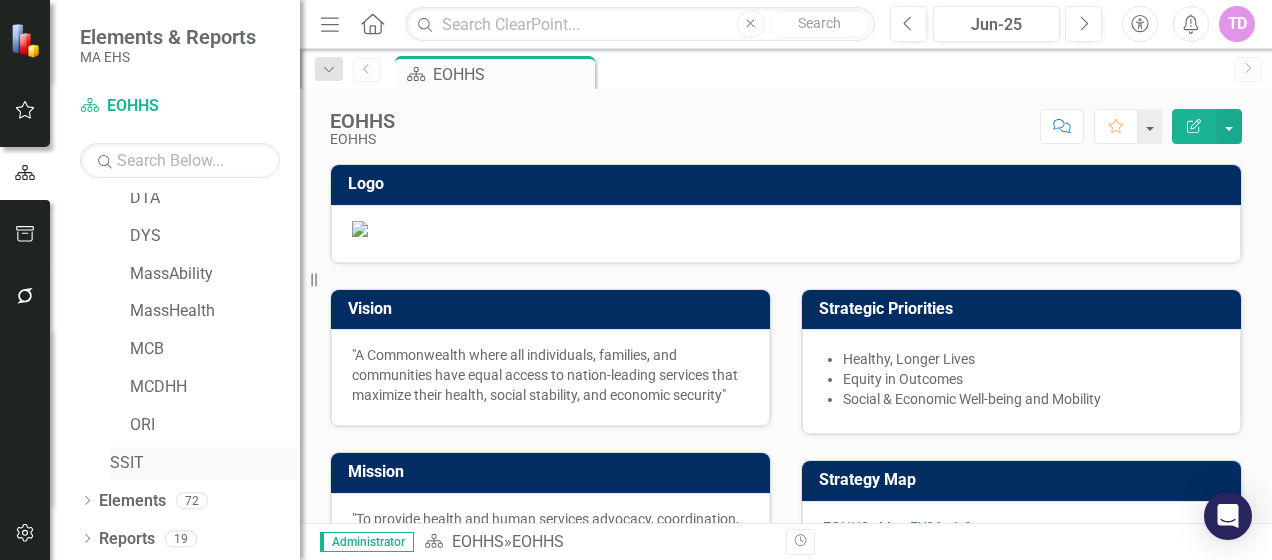 click on "SSIT" at bounding box center [205, 463] 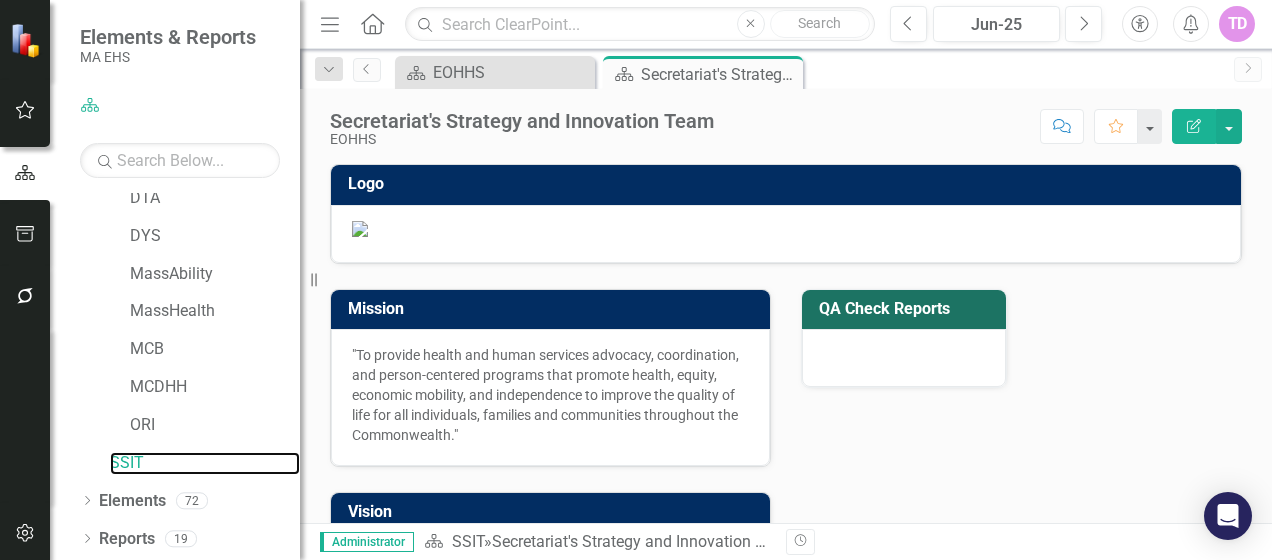 scroll, scrollTop: 0, scrollLeft: 0, axis: both 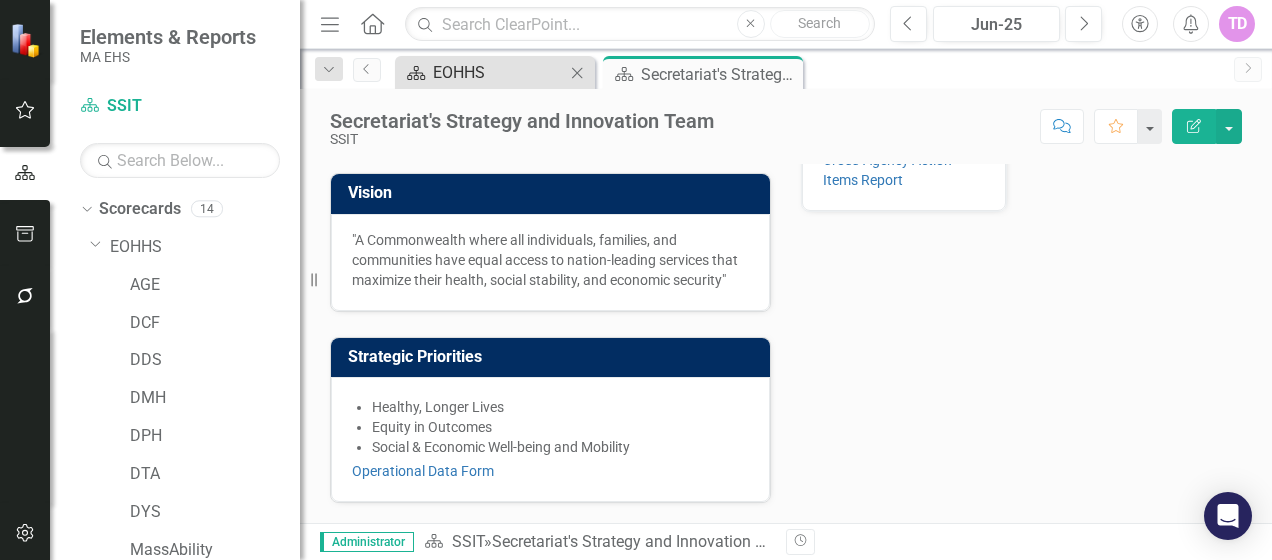 click on "EOHHS" at bounding box center (499, 72) 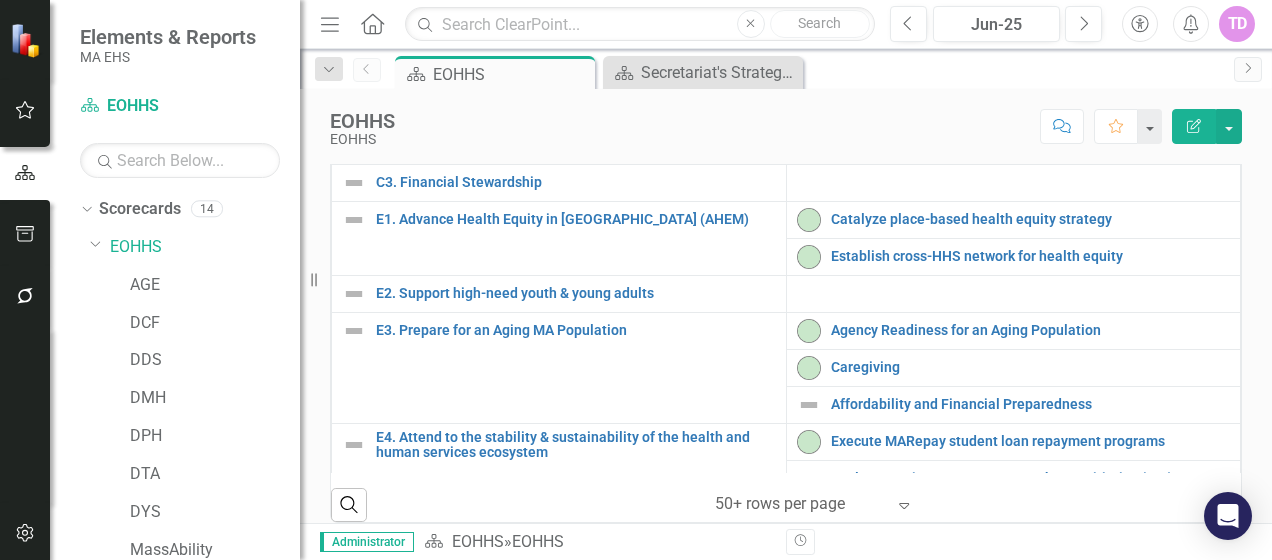 scroll, scrollTop: 628, scrollLeft: 0, axis: vertical 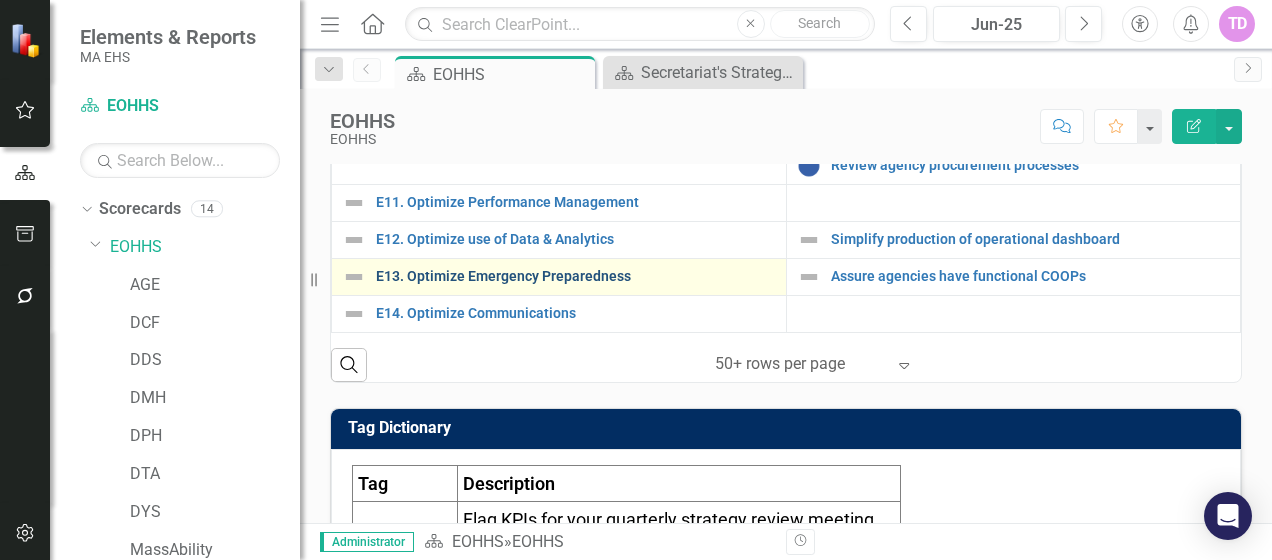 click on "E13. Optimize Emergency Preparedness" at bounding box center (576, 276) 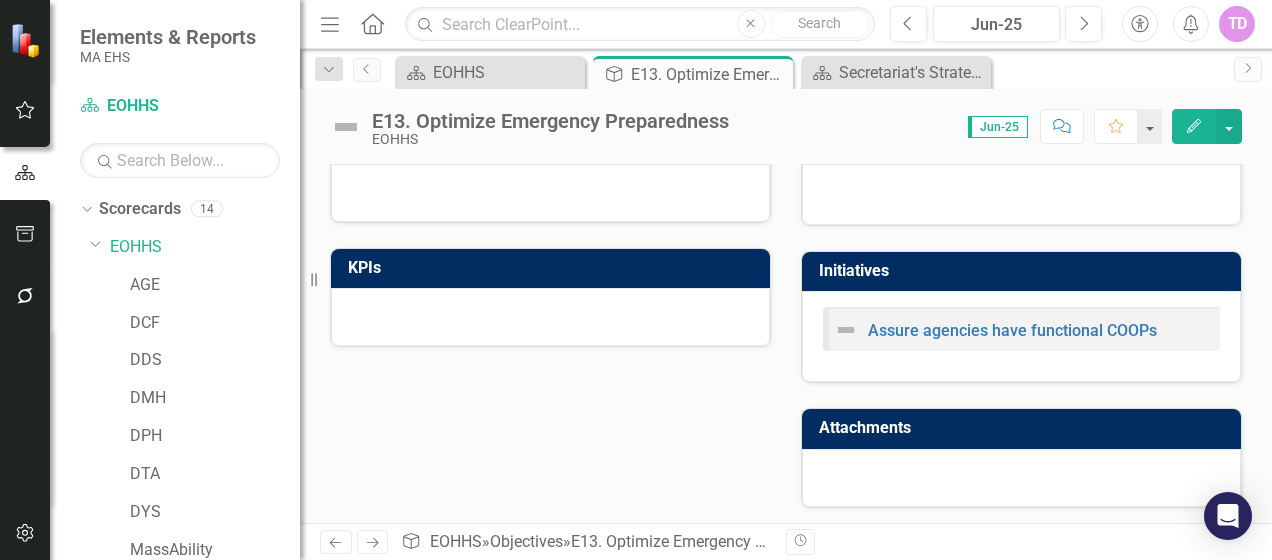 scroll, scrollTop: 0, scrollLeft: 0, axis: both 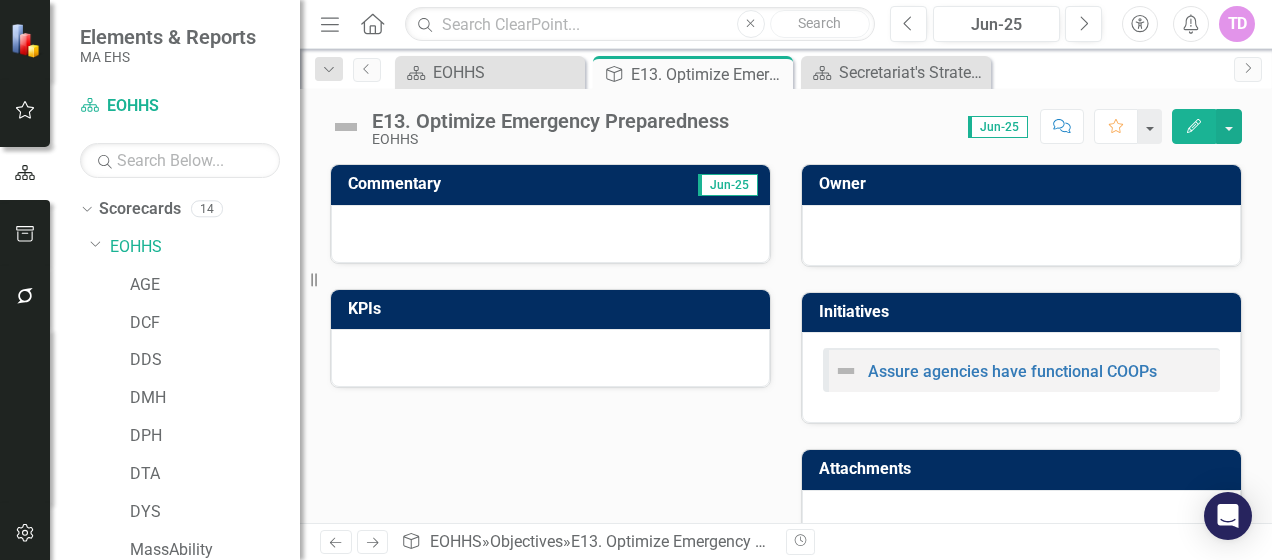 click on "Commentary" at bounding box center [471, 186] 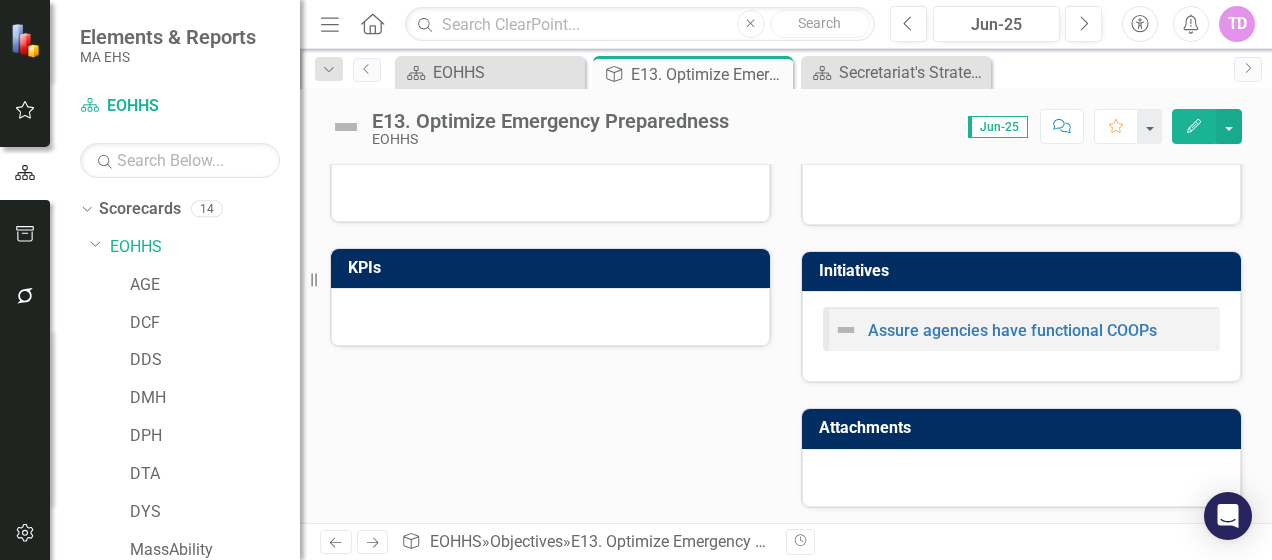 scroll, scrollTop: 0, scrollLeft: 0, axis: both 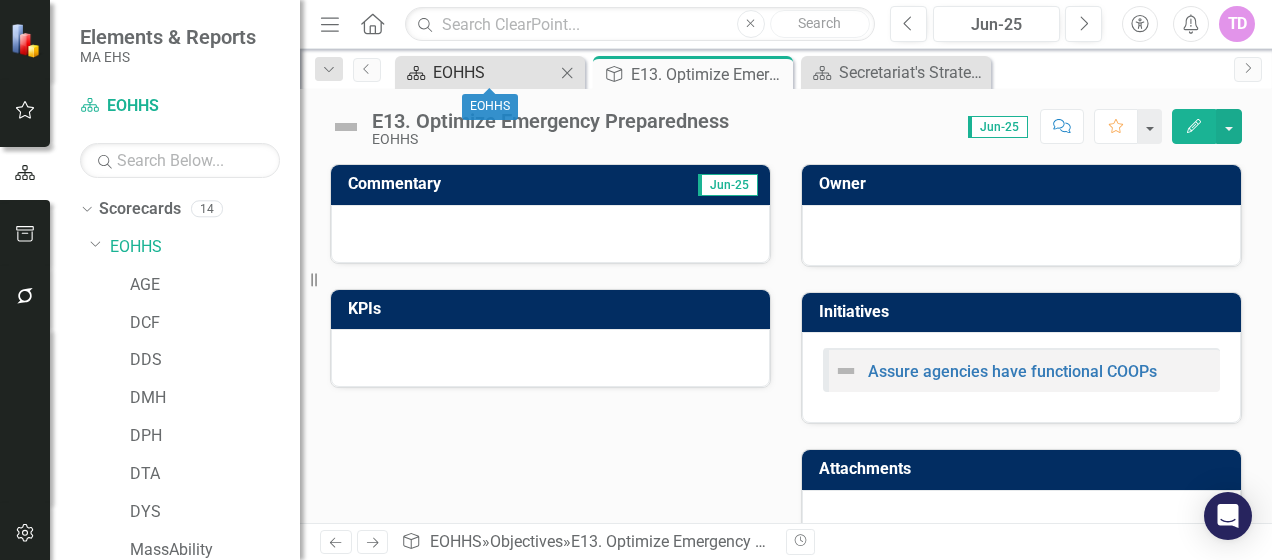 click on "EOHHS" at bounding box center [494, 72] 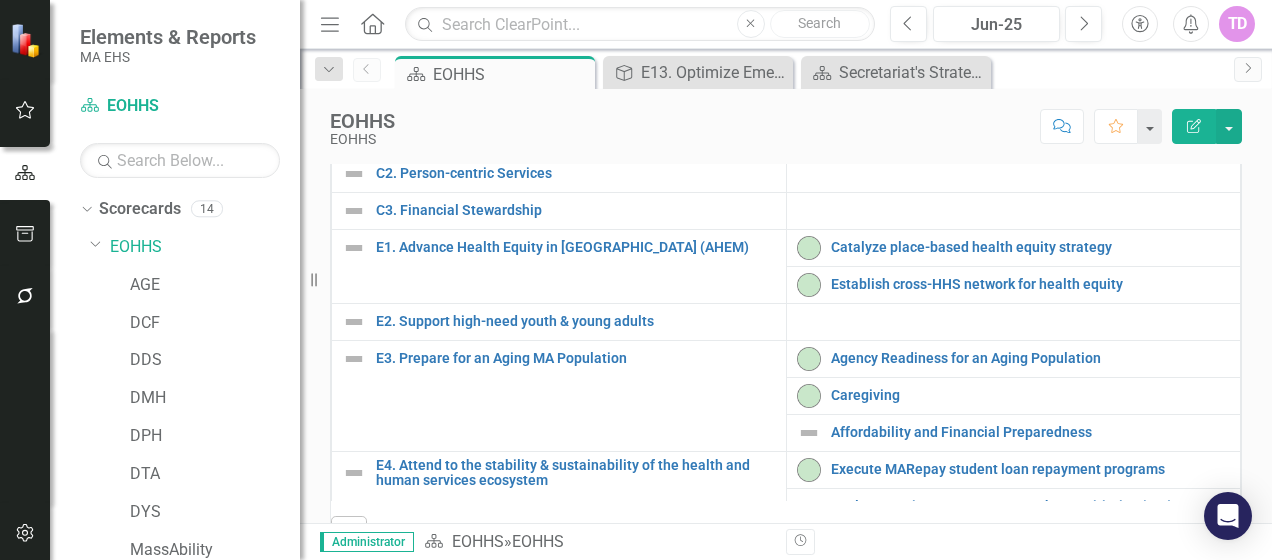 scroll, scrollTop: 574, scrollLeft: 0, axis: vertical 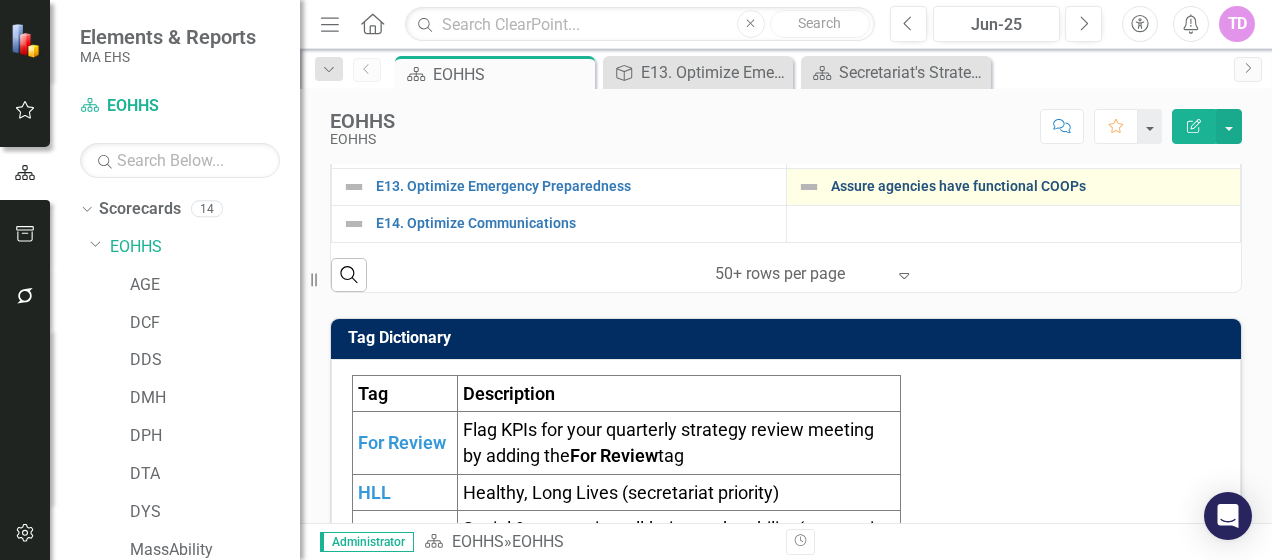 click on "Assure agencies have functional COOPs" at bounding box center (1031, 186) 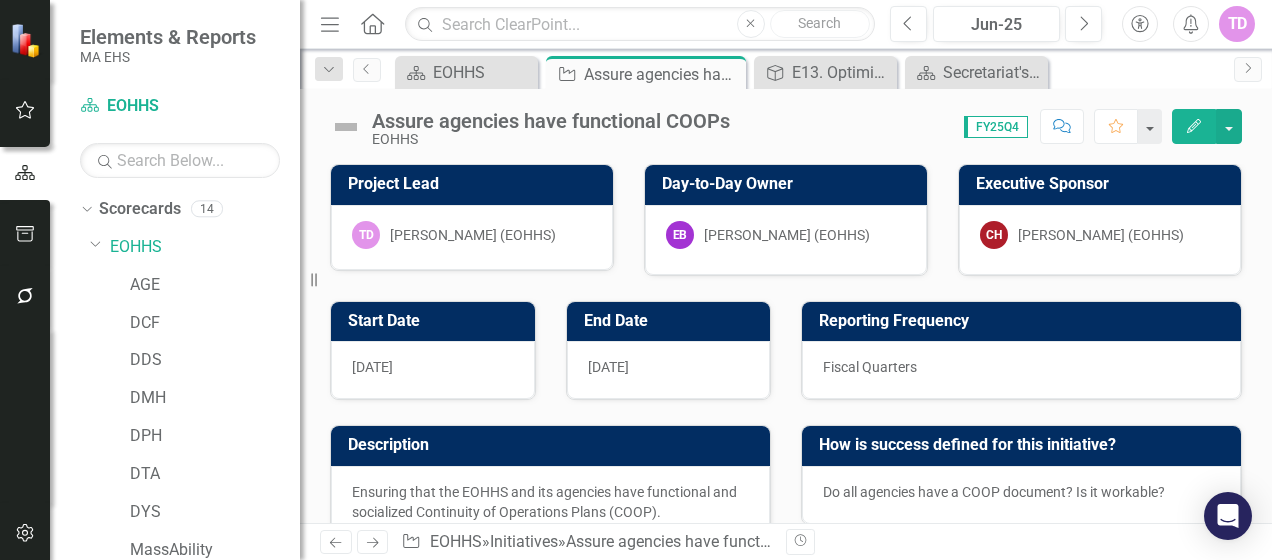 checkbox on "true" 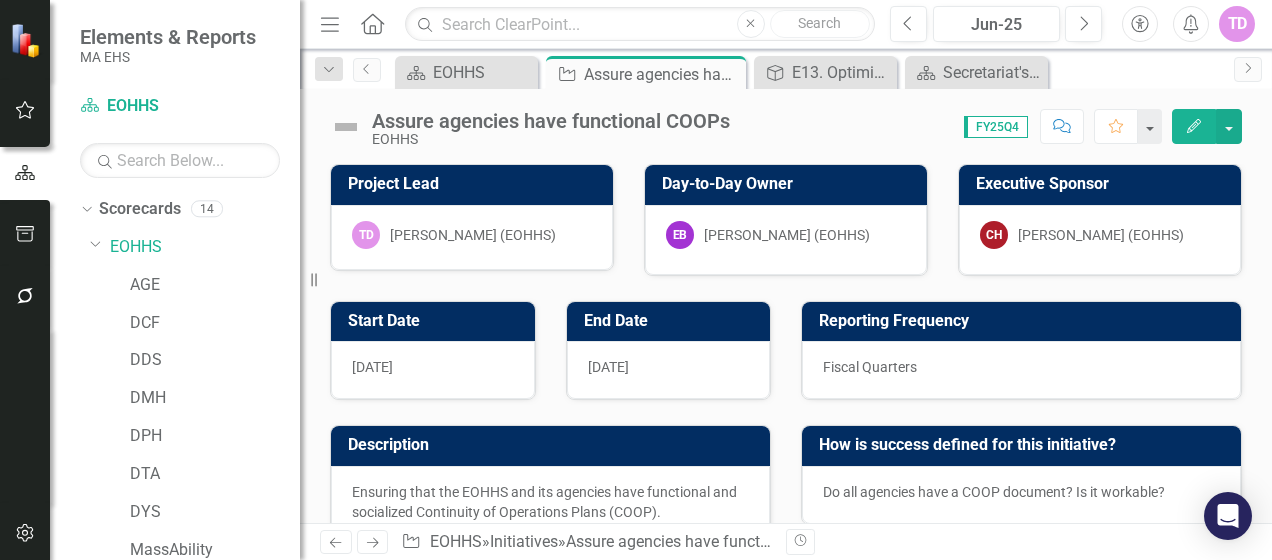 checkbox on "true" 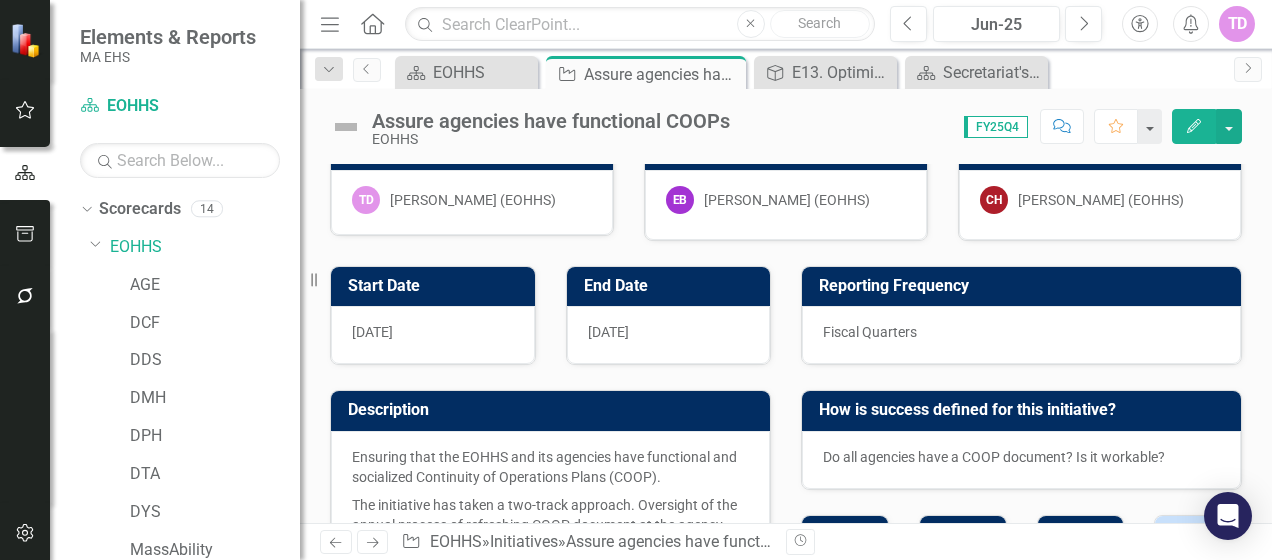 scroll, scrollTop: 0, scrollLeft: 0, axis: both 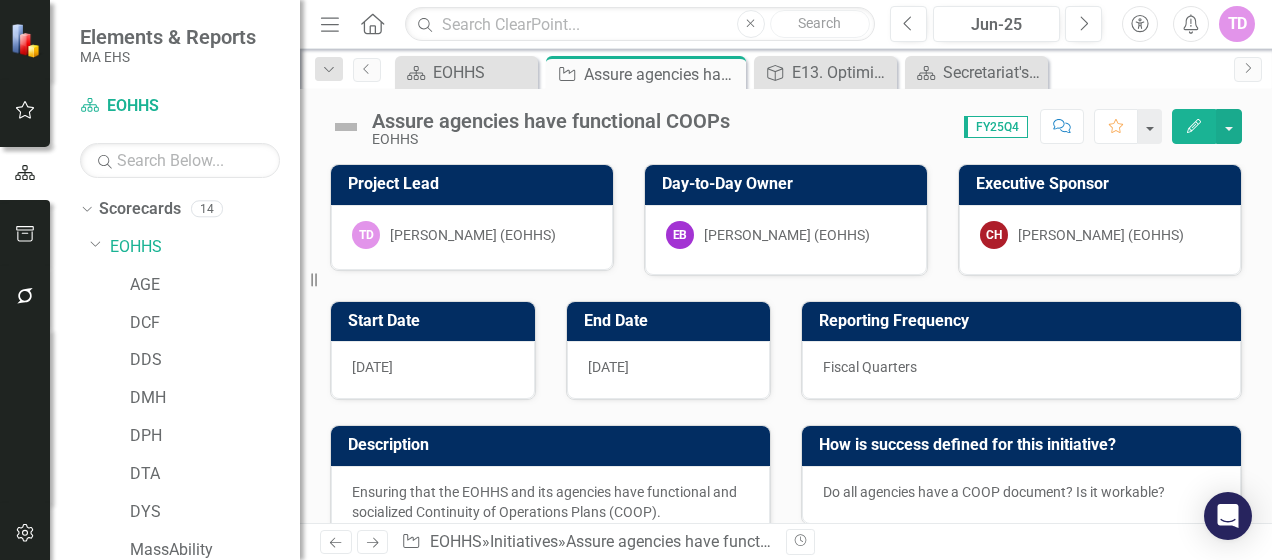 click at bounding box center [346, 127] 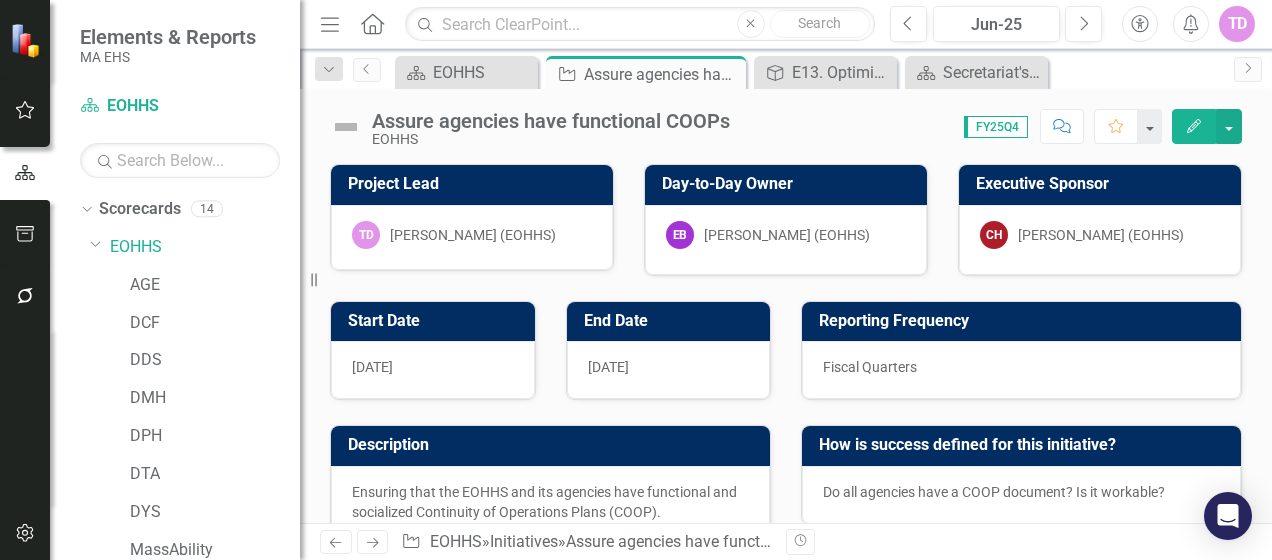 click on "Edit" 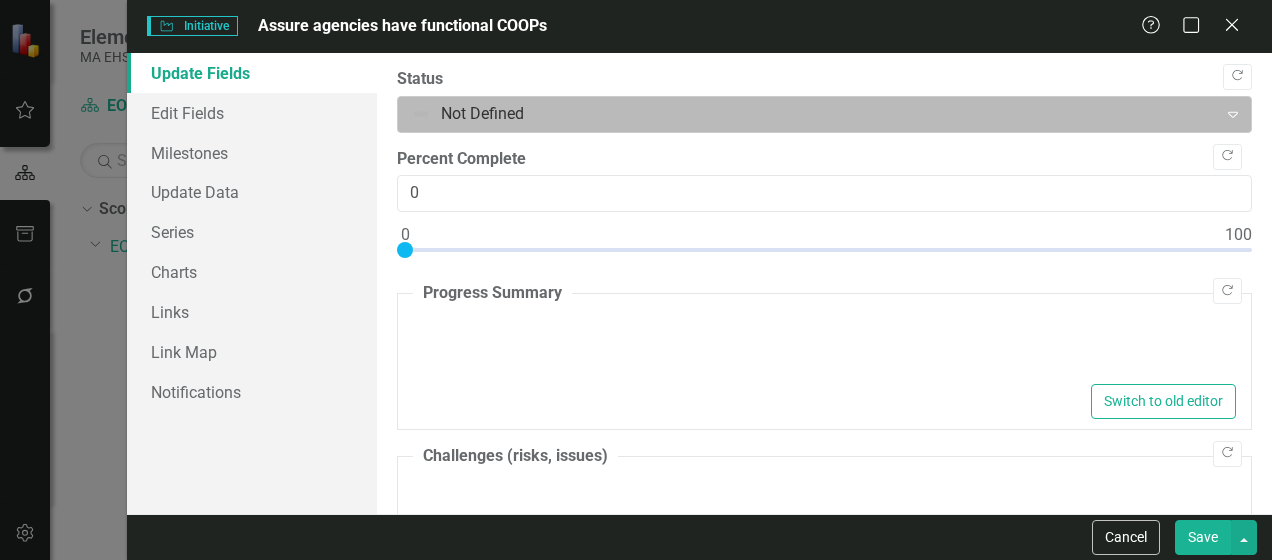 drag, startPoint x: 1186, startPoint y: 109, endPoint x: 1164, endPoint y: 129, distance: 29.732138 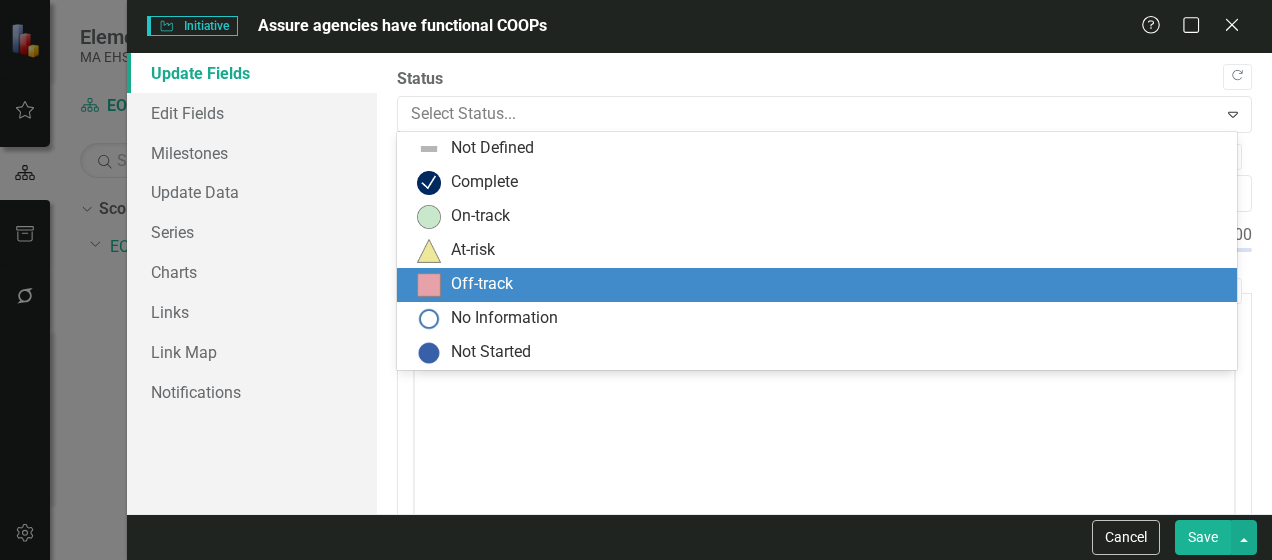 scroll, scrollTop: 0, scrollLeft: 0, axis: both 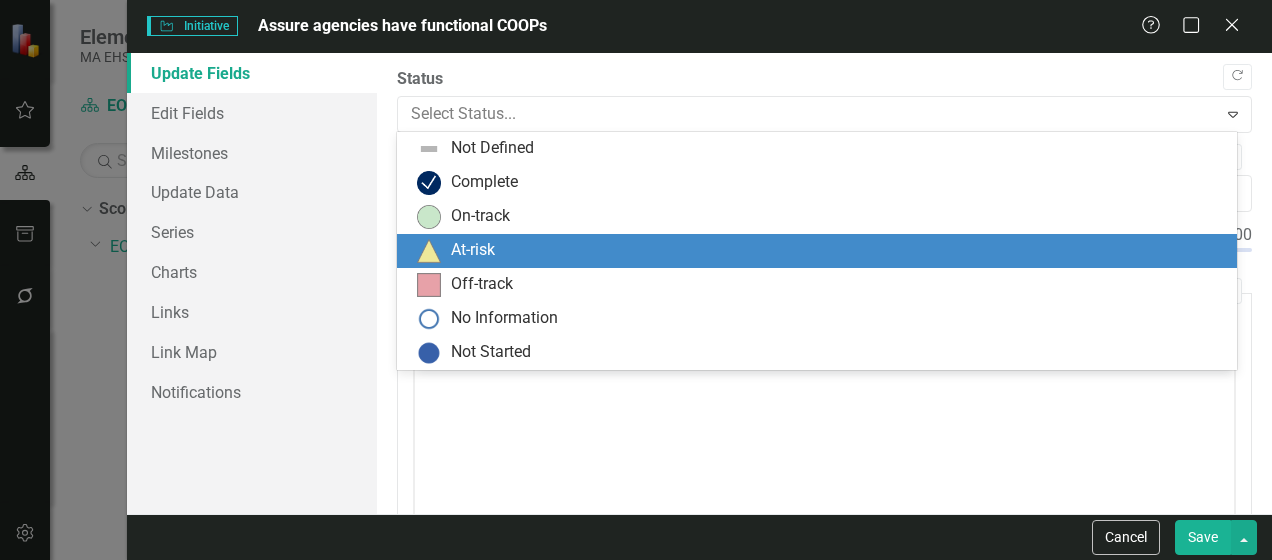 drag, startPoint x: 1034, startPoint y: 281, endPoint x: 1019, endPoint y: 260, distance: 25.806976 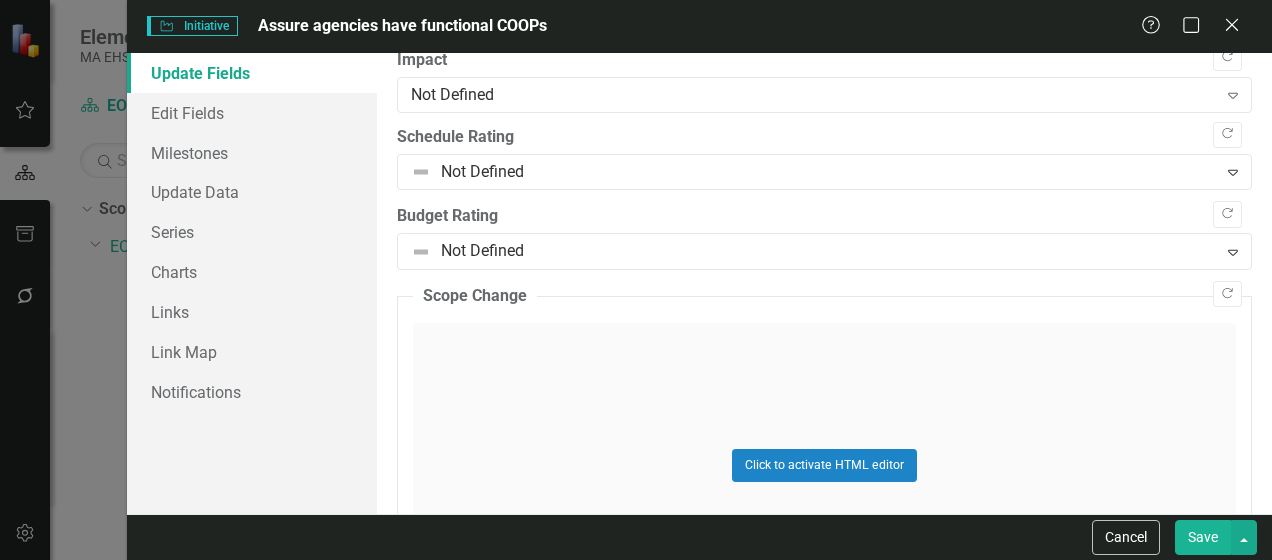 scroll, scrollTop: 1242, scrollLeft: 0, axis: vertical 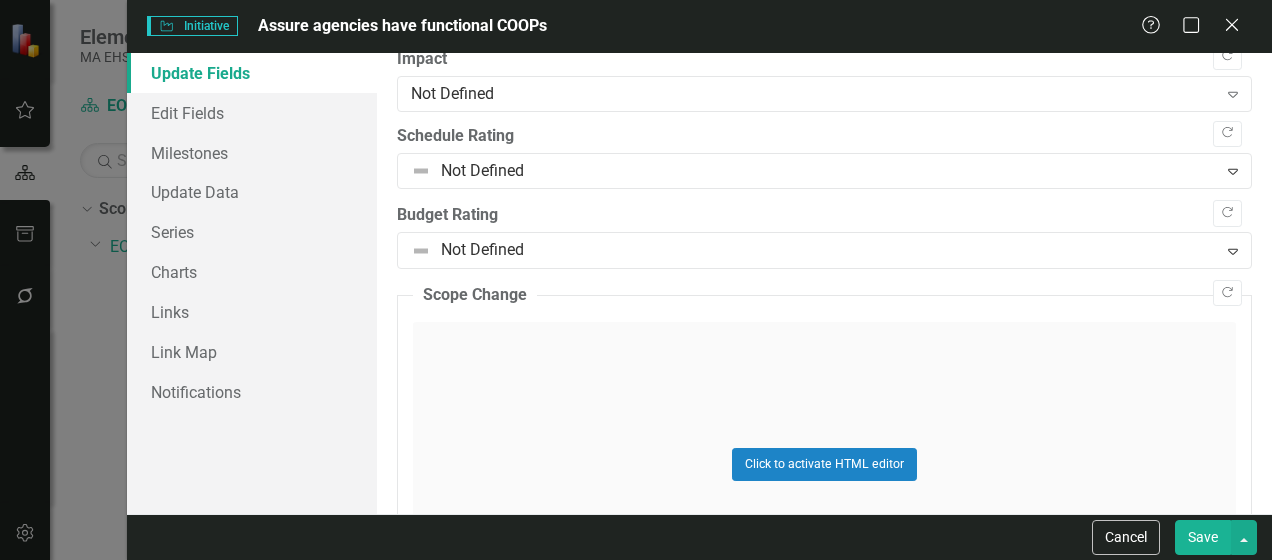 click on "Save" at bounding box center (1203, 537) 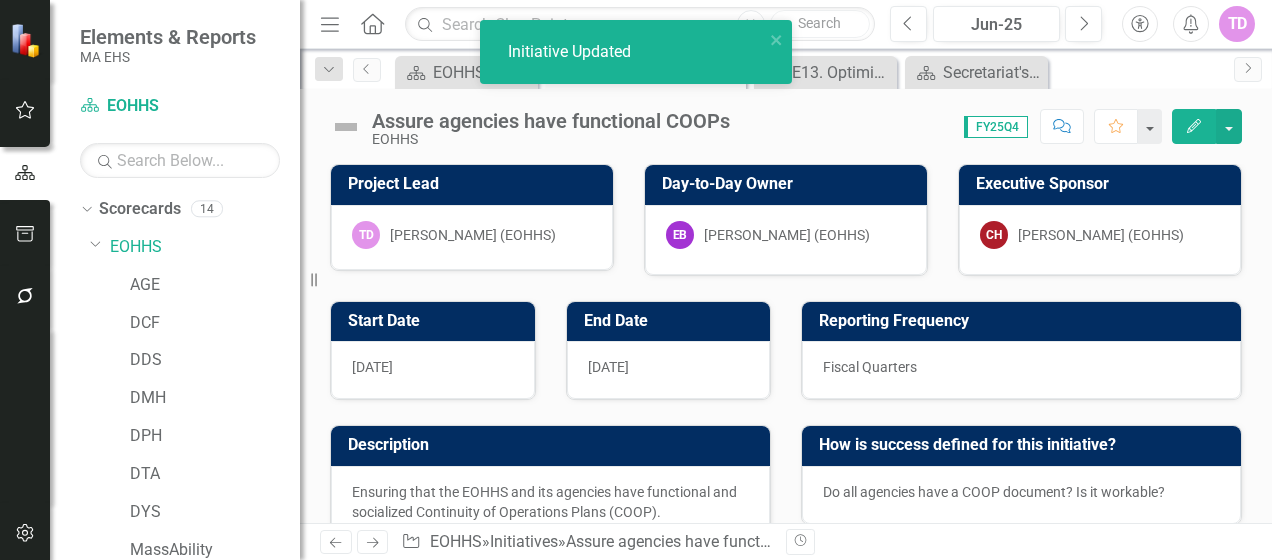 checkbox on "false" 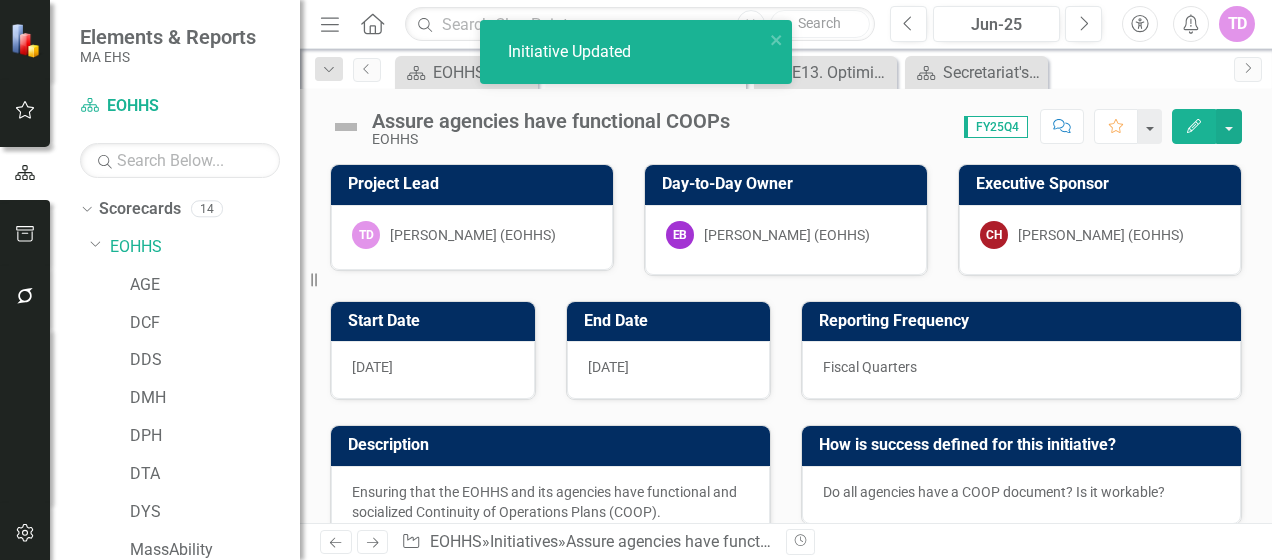 checkbox on "false" 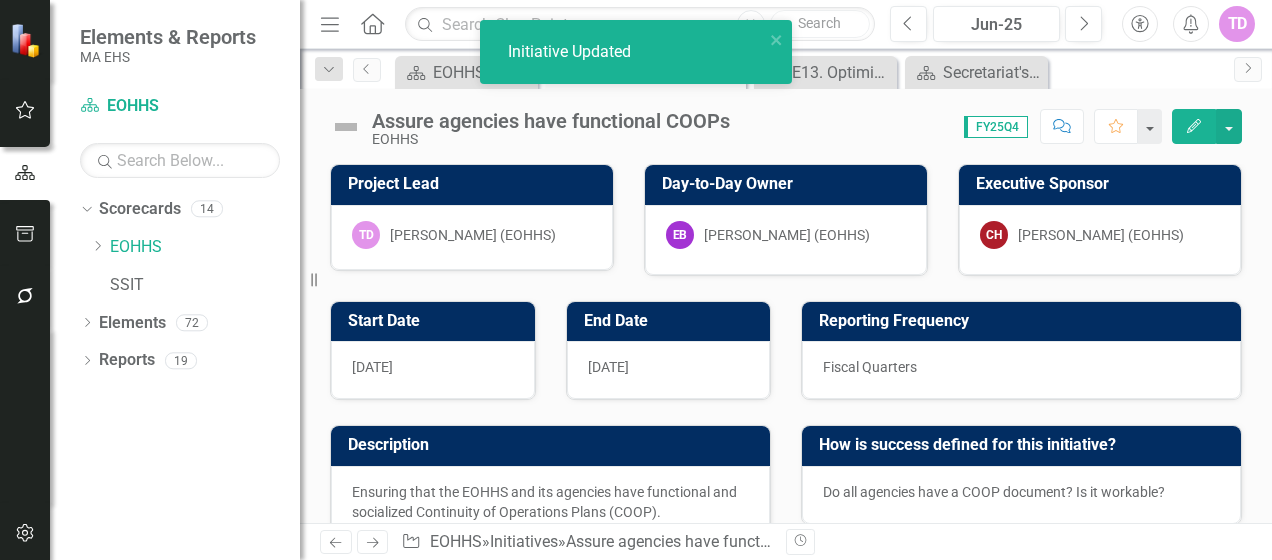 checkbox on "true" 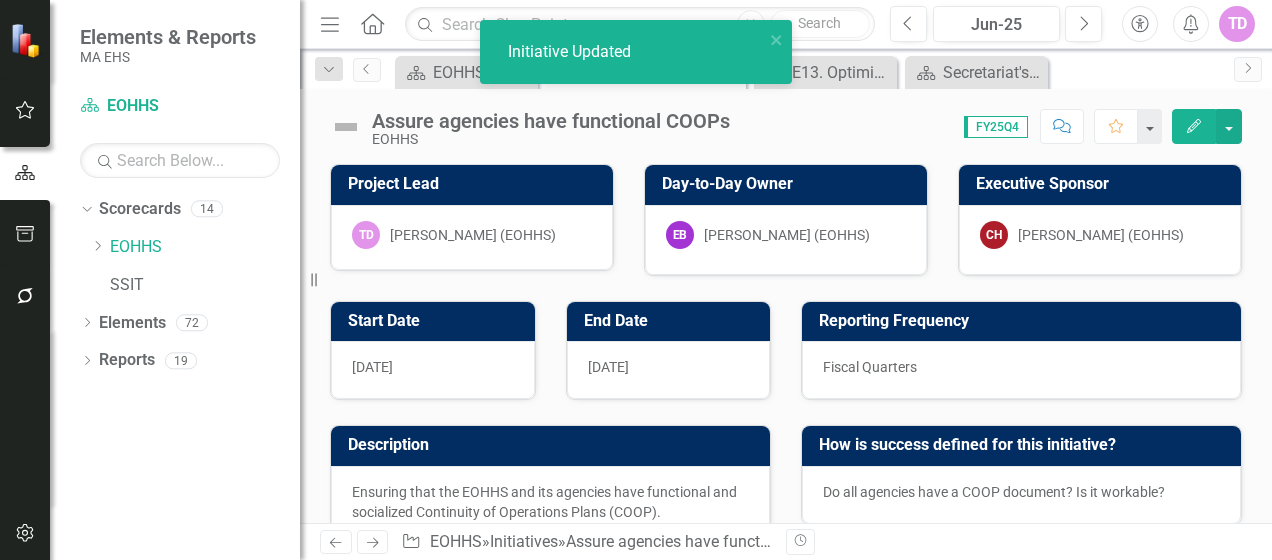 checkbox on "true" 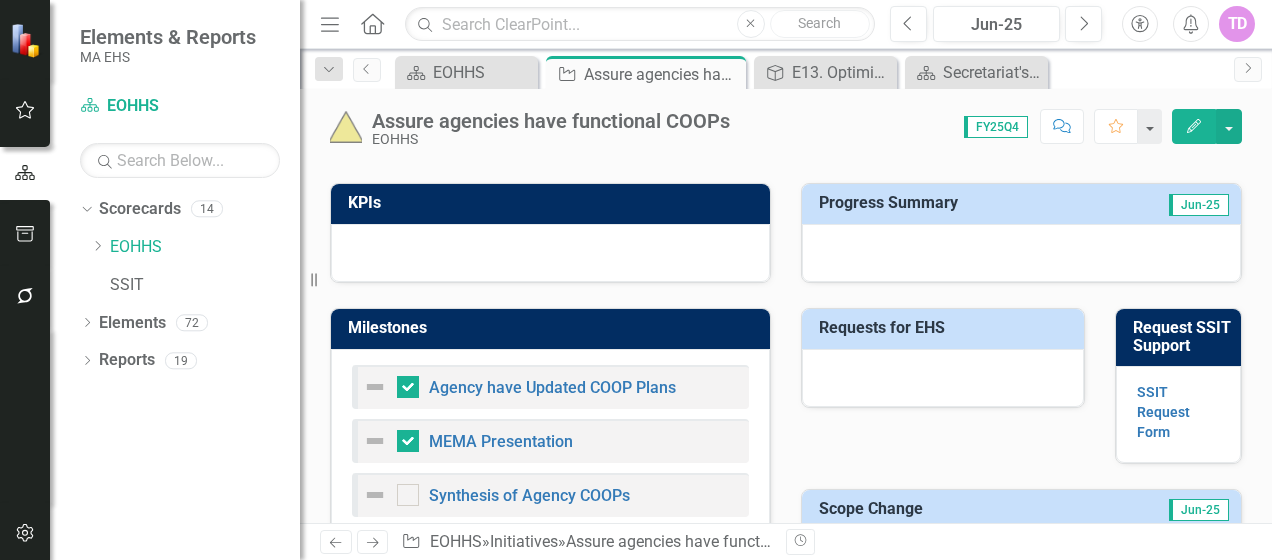 scroll, scrollTop: 653, scrollLeft: 0, axis: vertical 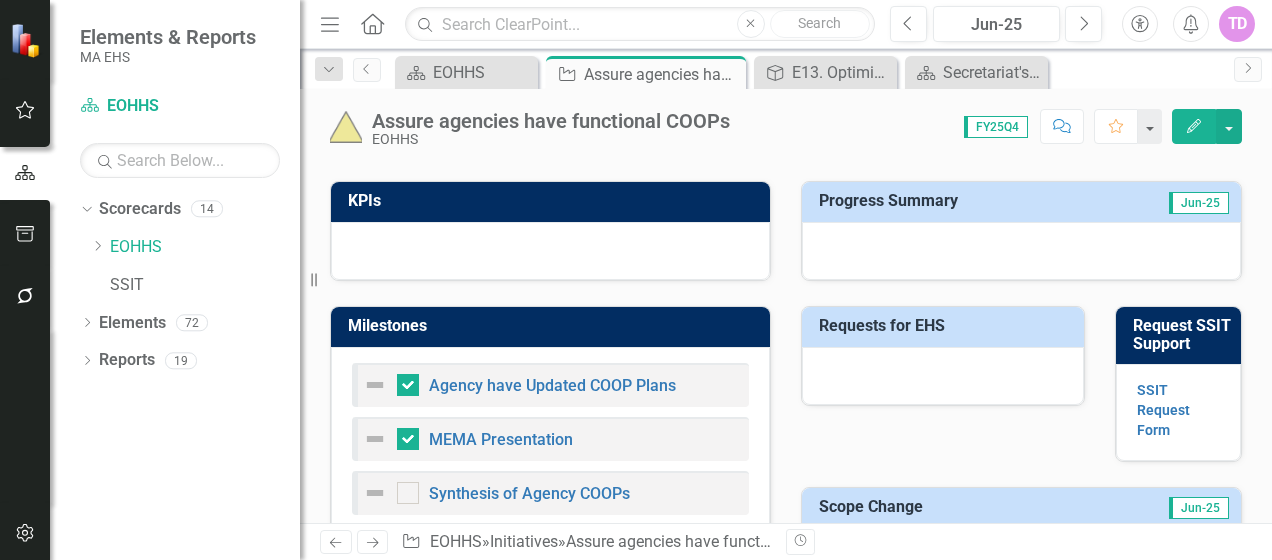 click at bounding box center (1021, 251) 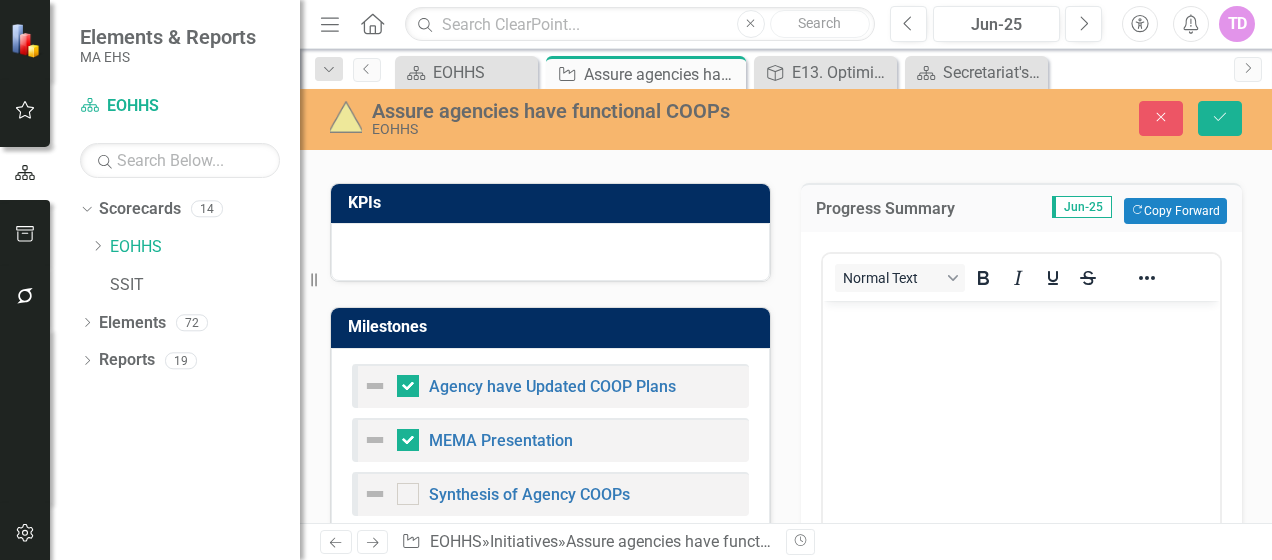 scroll, scrollTop: 0, scrollLeft: 0, axis: both 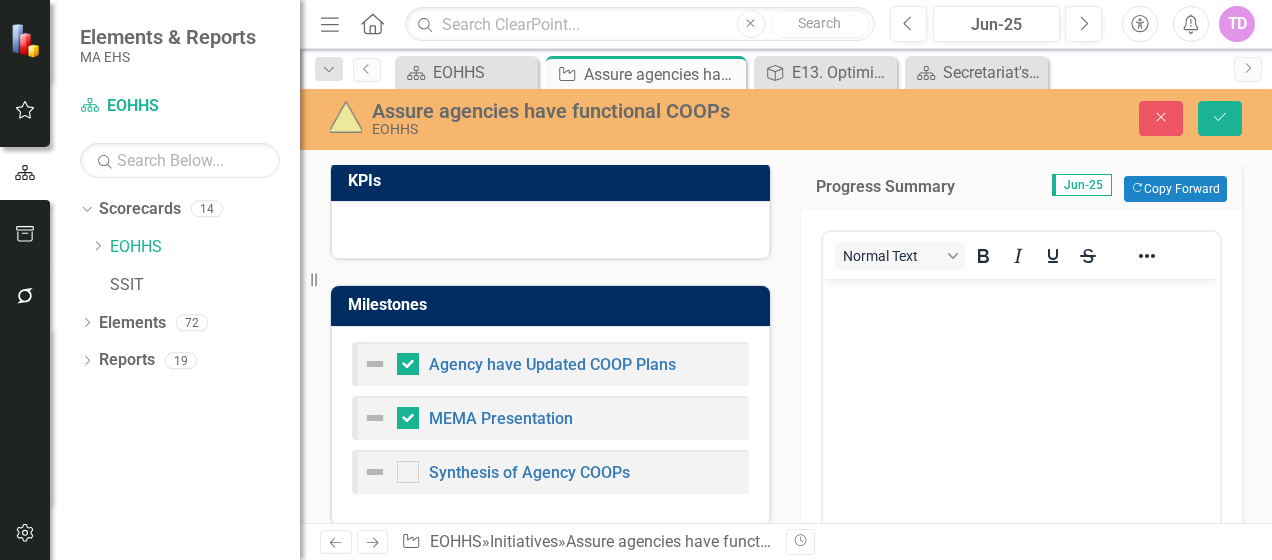click at bounding box center (1021, 428) 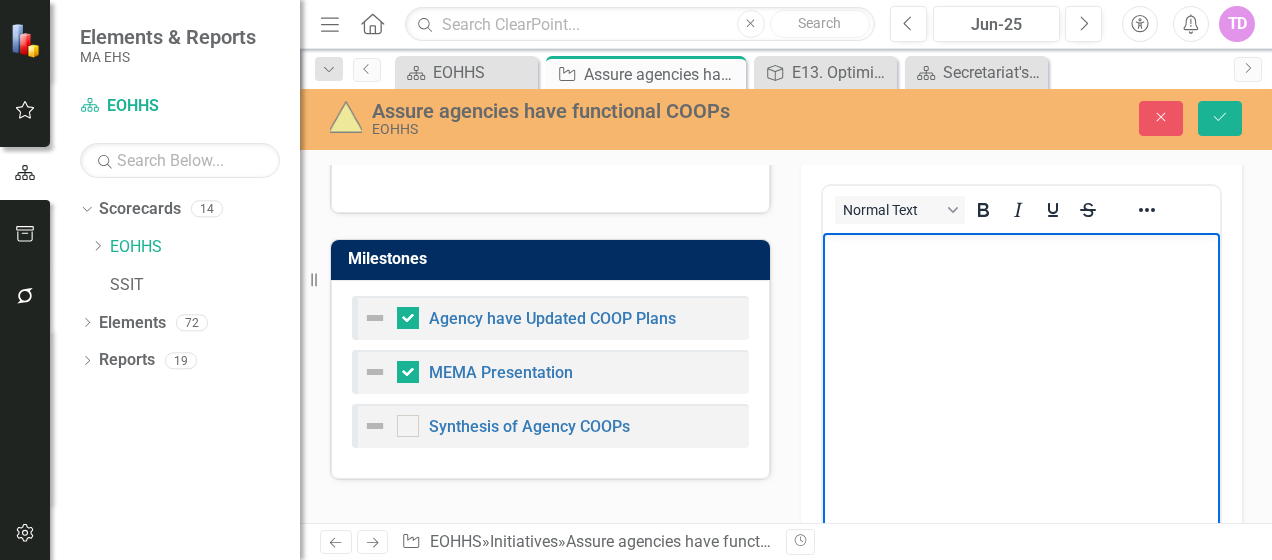 scroll, scrollTop: 723, scrollLeft: 0, axis: vertical 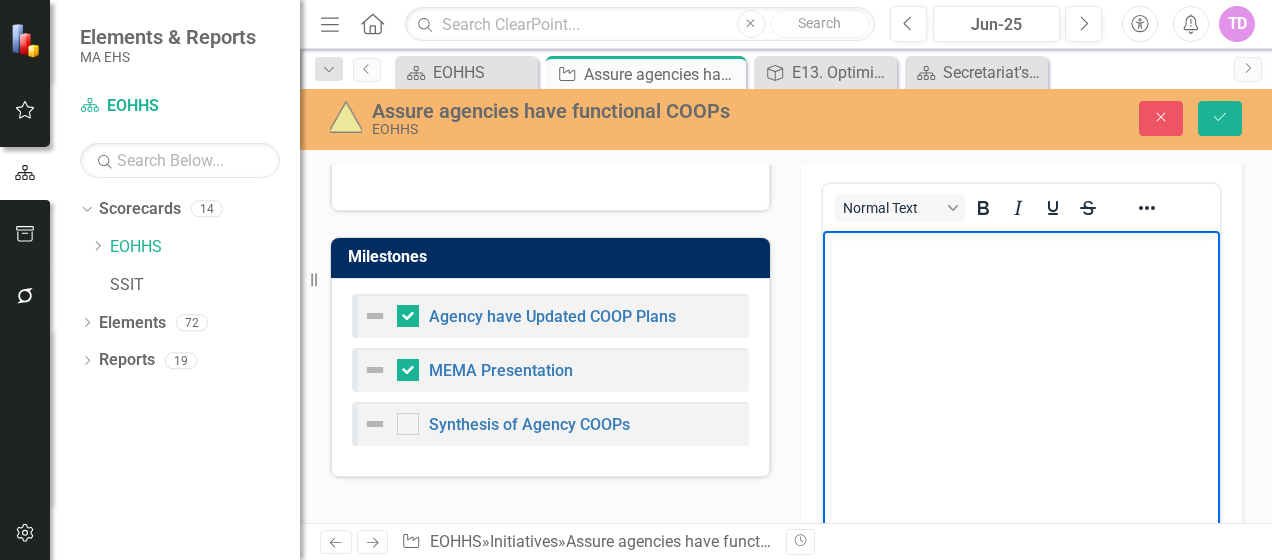type 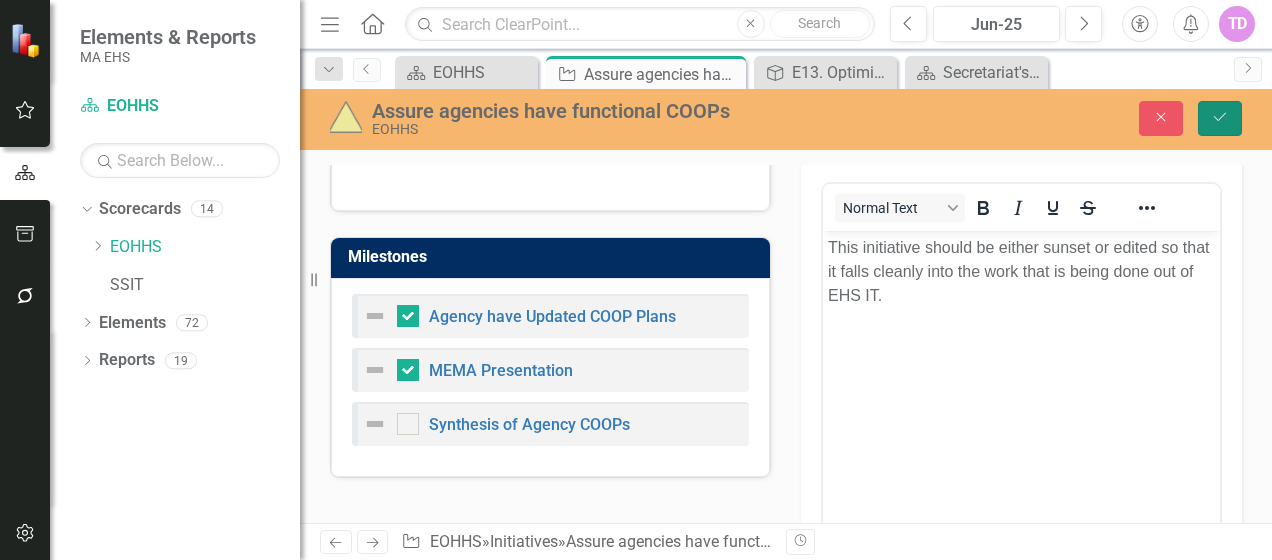 click on "Save" at bounding box center [1220, 118] 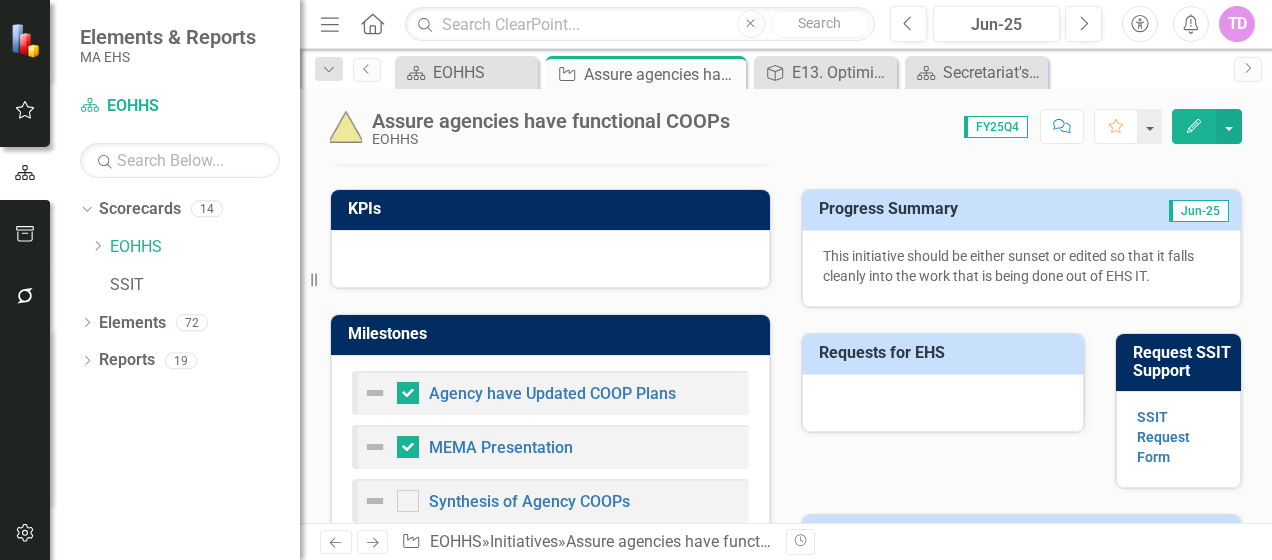 scroll, scrollTop: 777, scrollLeft: 0, axis: vertical 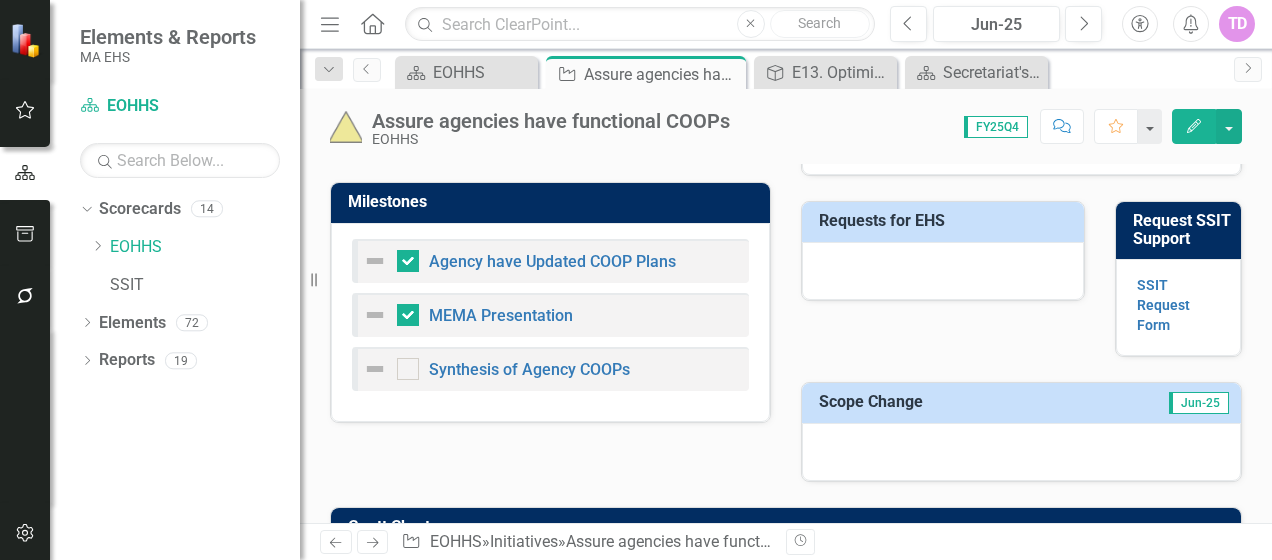 click at bounding box center (1021, 452) 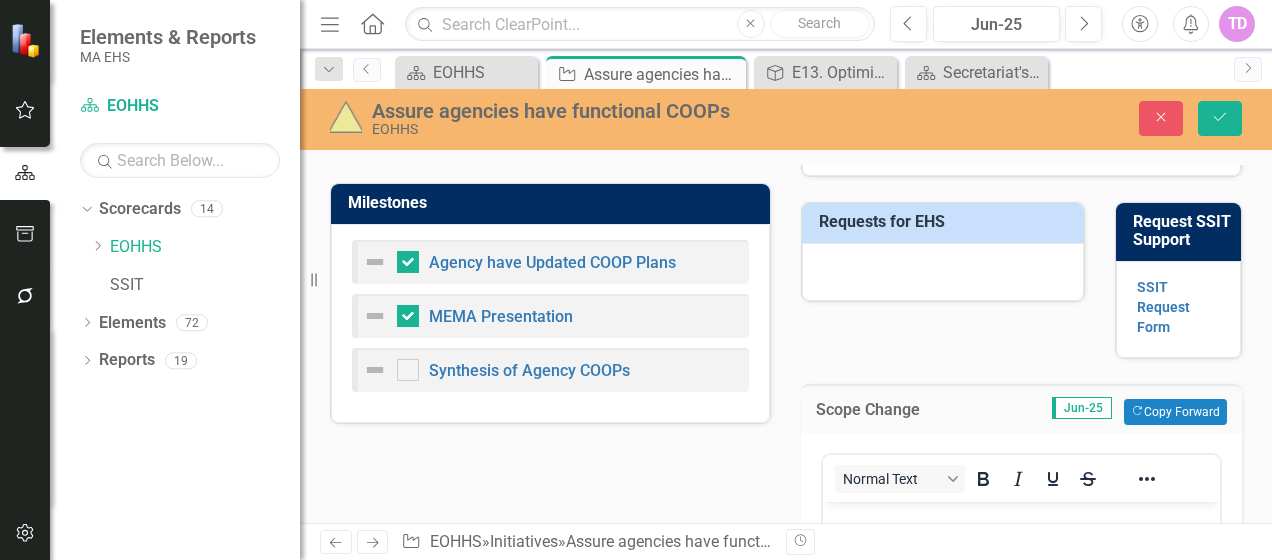 scroll, scrollTop: 0, scrollLeft: 0, axis: both 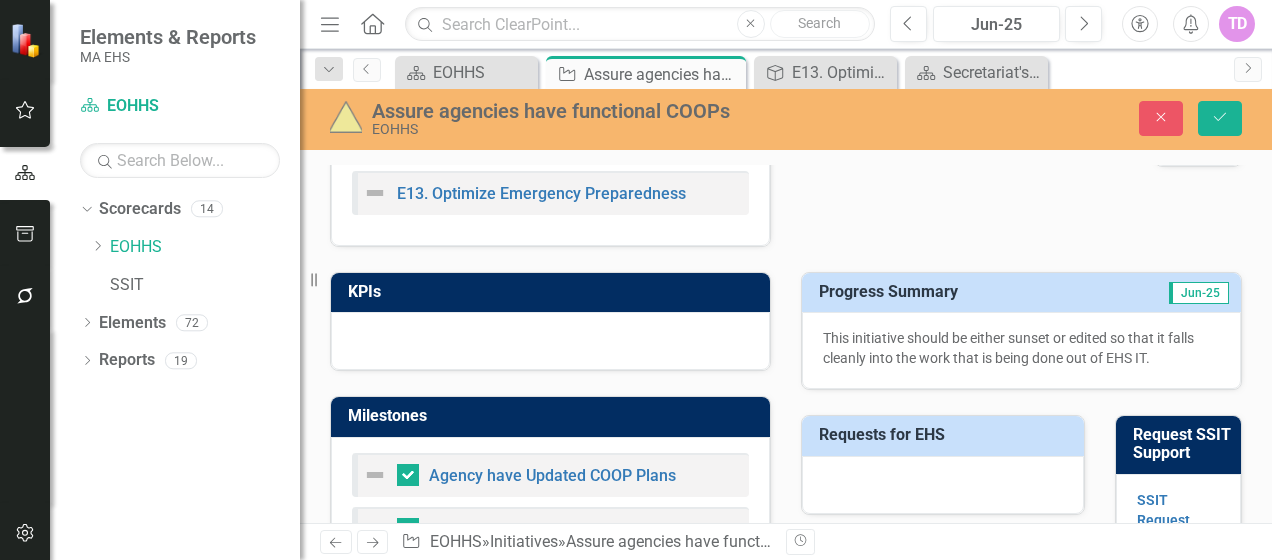 click on "This initiative should be either sunset or edited so that it falls cleanly into the work that is being done out of EHS IT." at bounding box center [1021, 348] 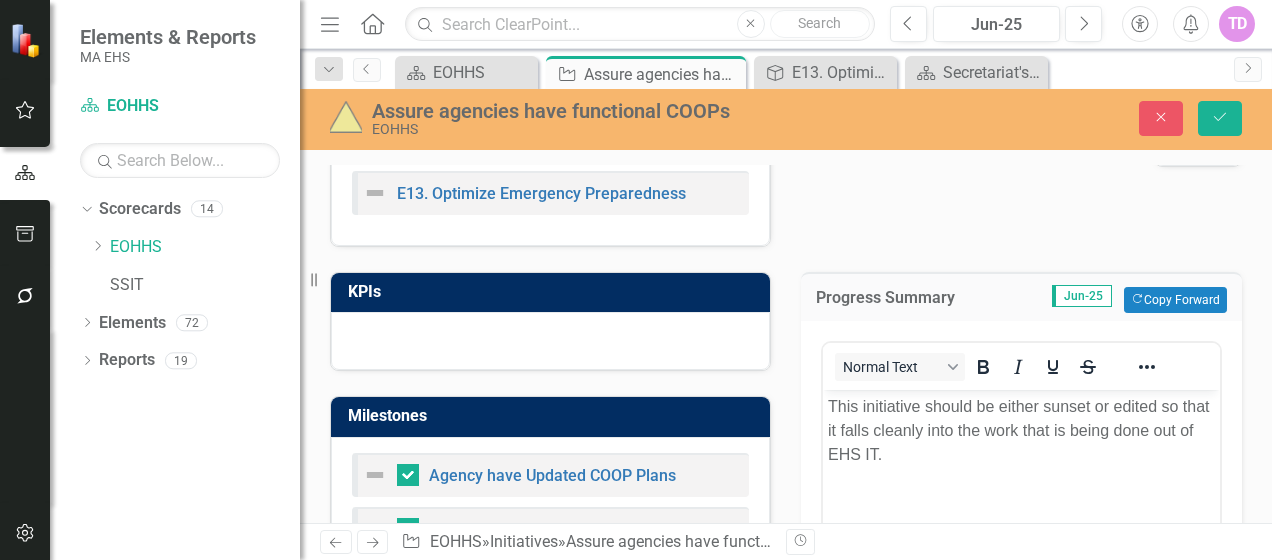 scroll, scrollTop: 0, scrollLeft: 0, axis: both 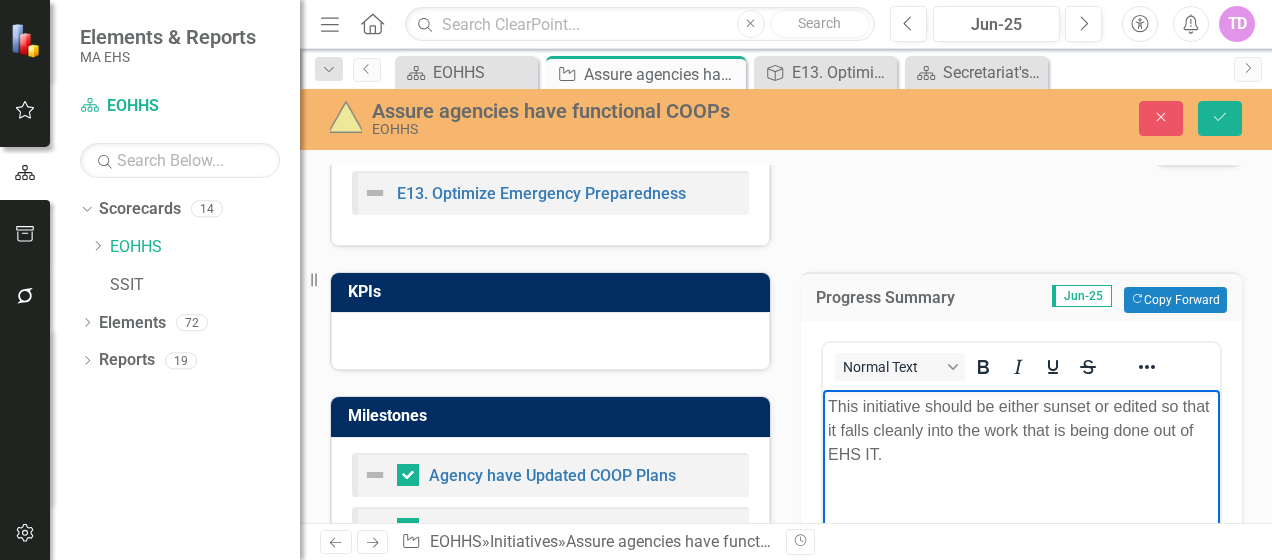 drag, startPoint x: 952, startPoint y: 465, endPoint x: 811, endPoint y: 409, distance: 151.71355 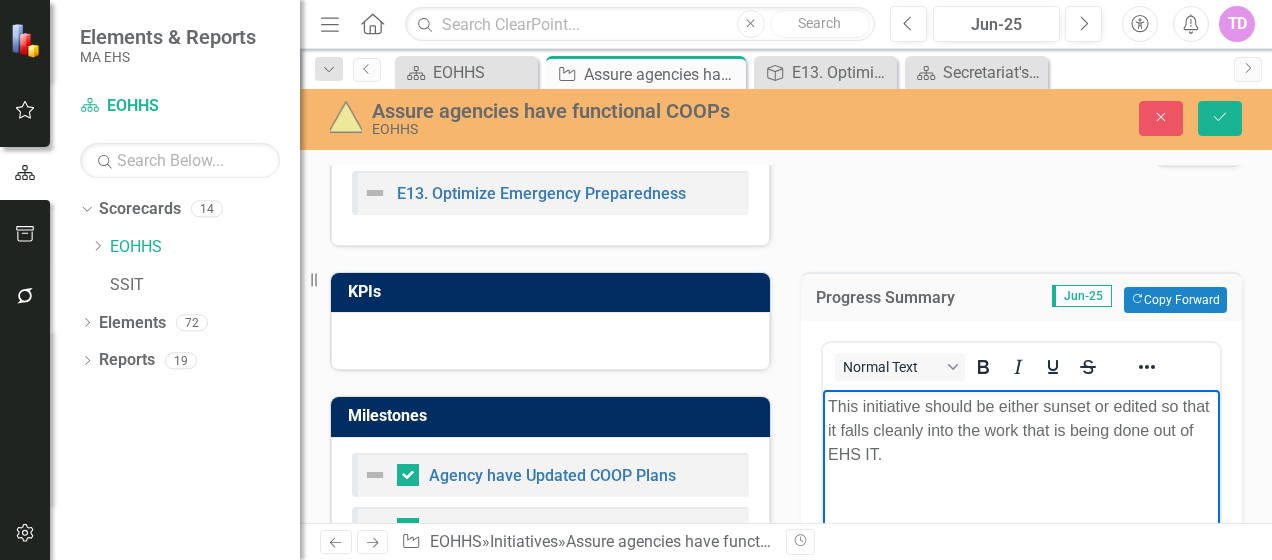 copy on "This initiative should be either sunset or edited so that it falls cleanly into the work that is being done out of EHS IT." 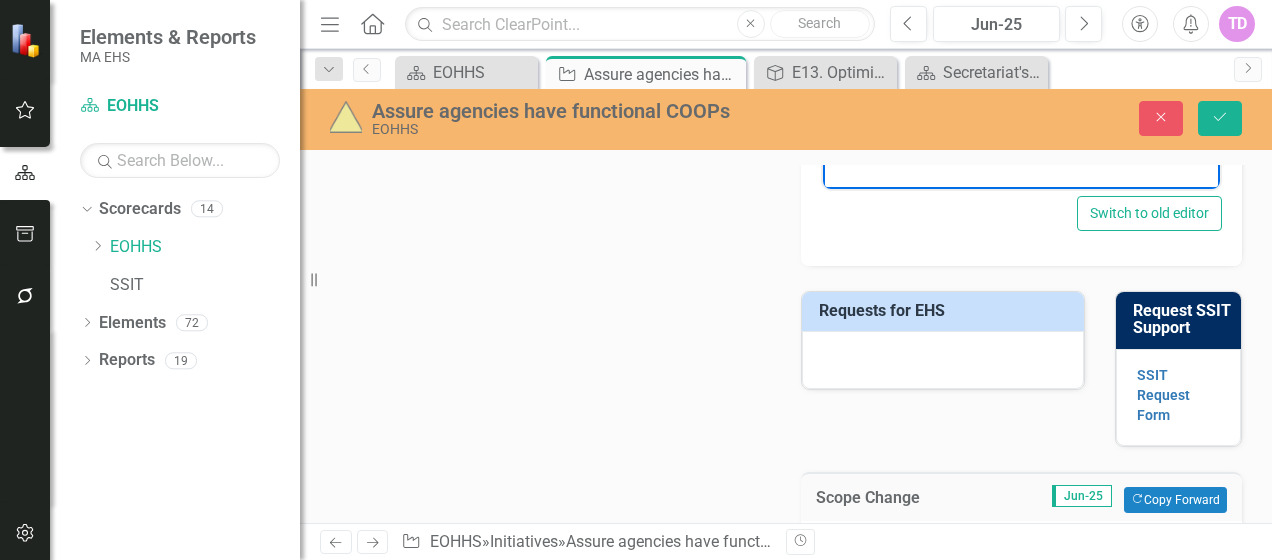 scroll, scrollTop: 1115, scrollLeft: 0, axis: vertical 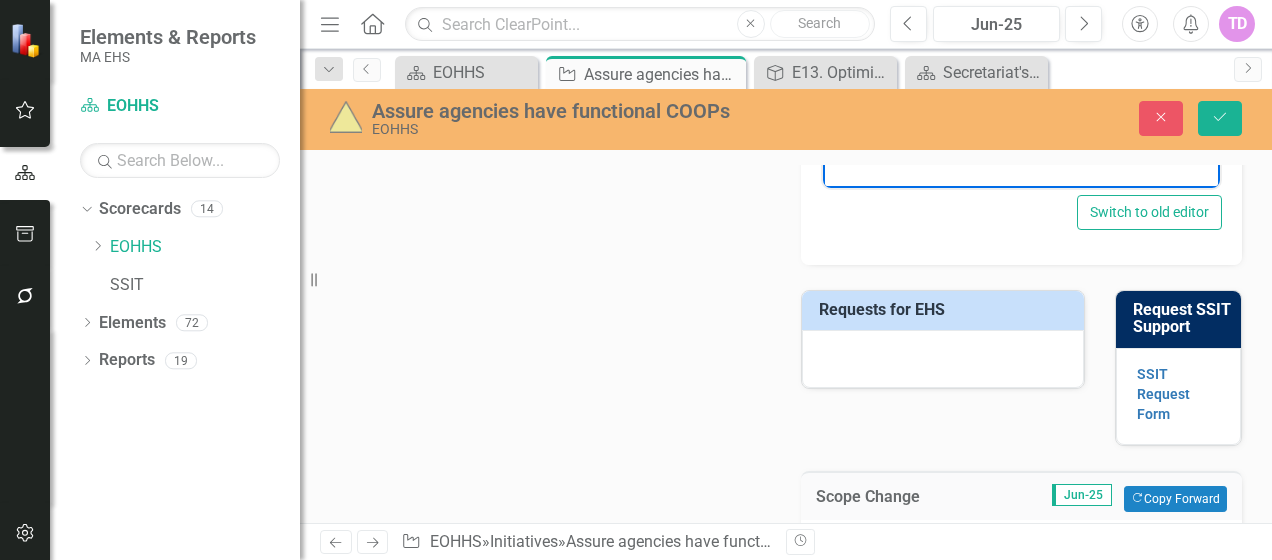 click at bounding box center [943, 359] 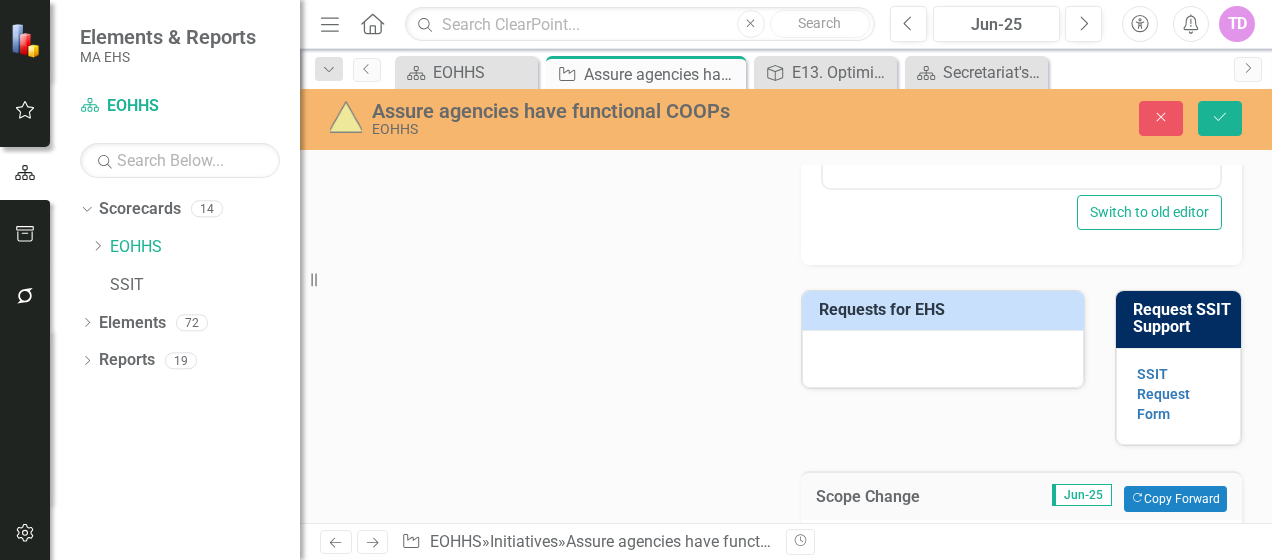 click at bounding box center (943, 359) 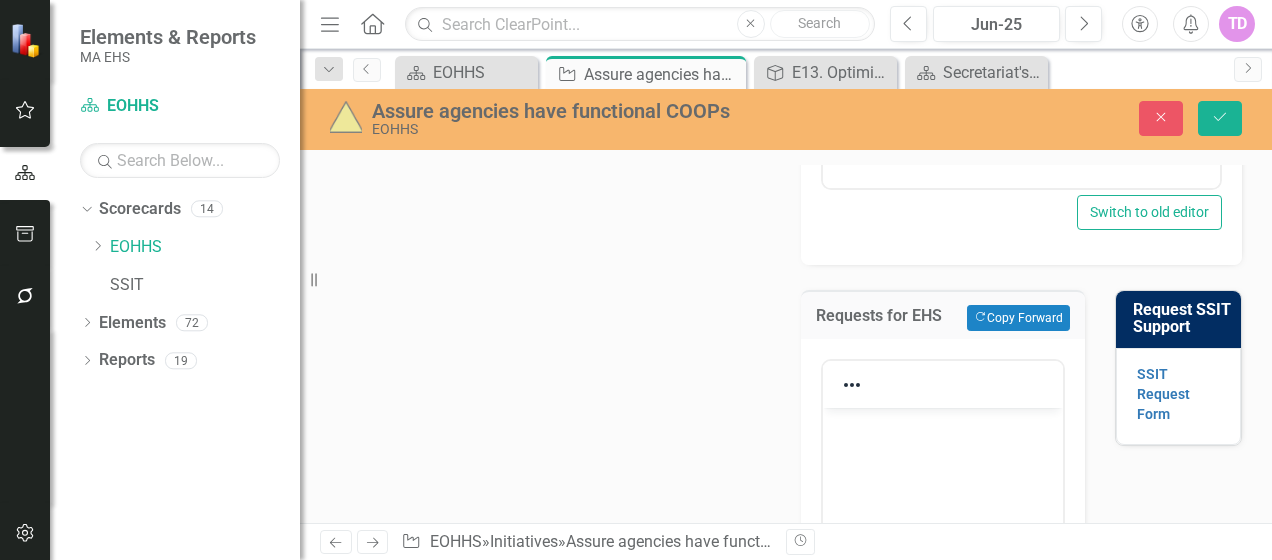 scroll, scrollTop: 0, scrollLeft: 0, axis: both 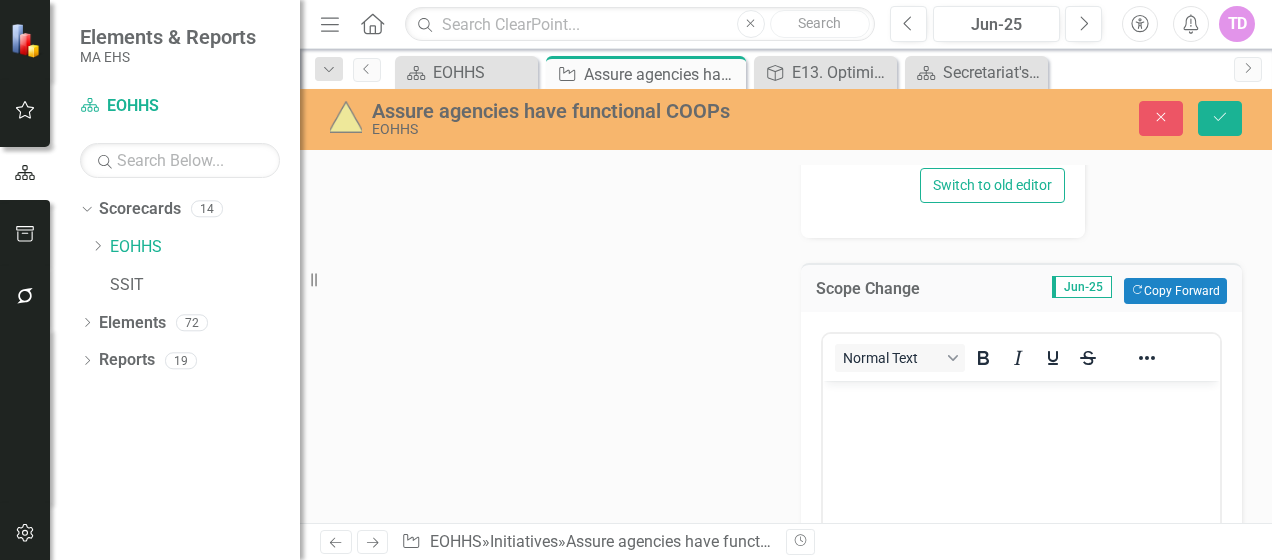 click at bounding box center (1021, 530) 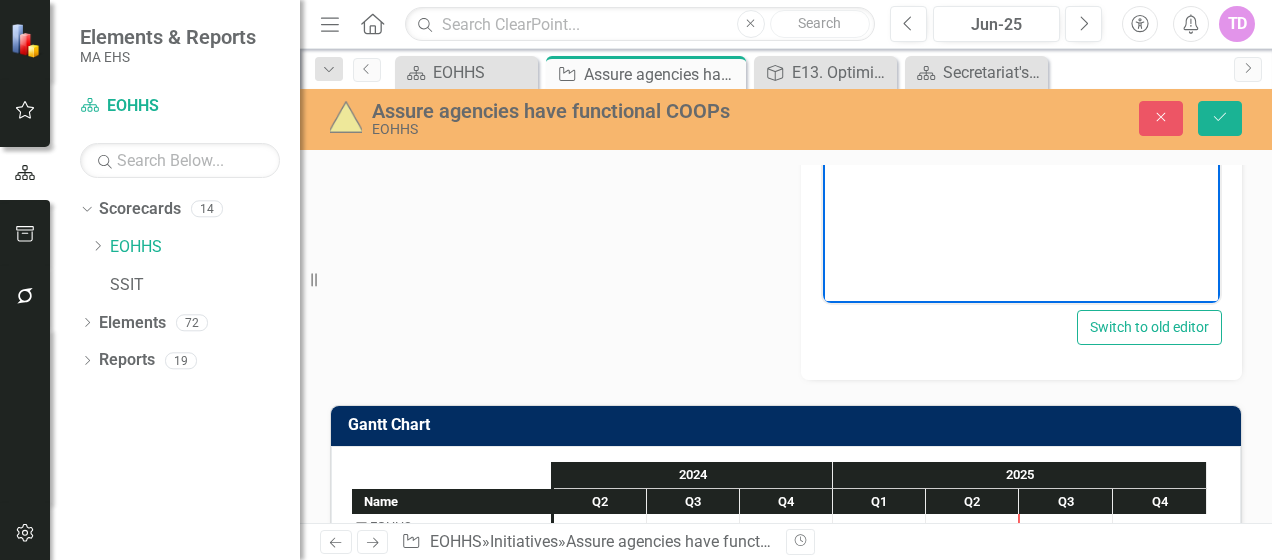 scroll, scrollTop: 2139, scrollLeft: 0, axis: vertical 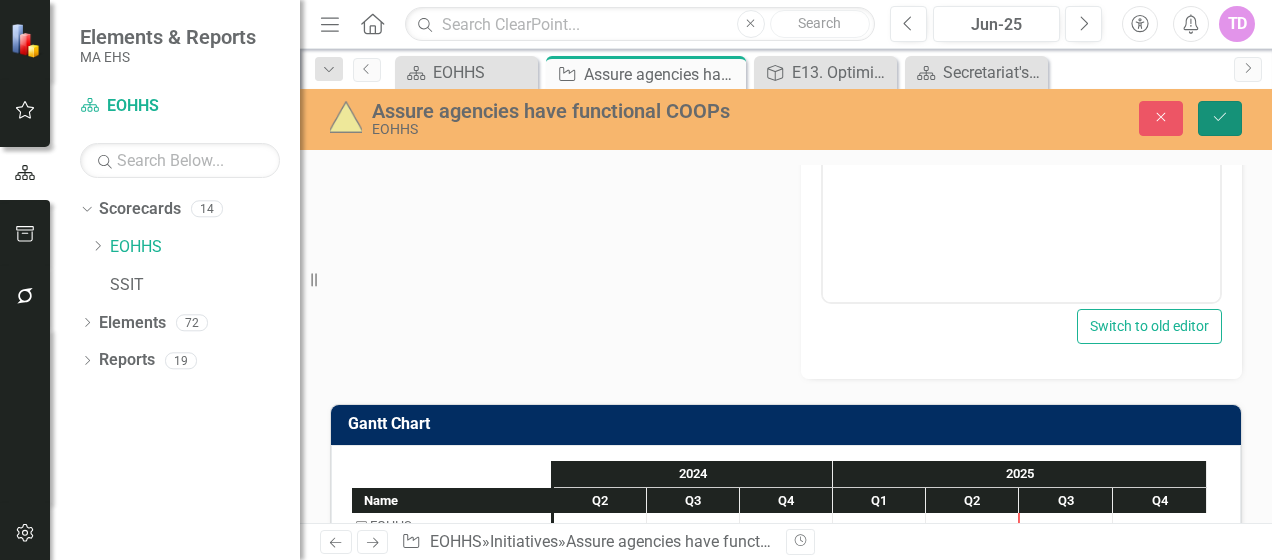 click on "Save" at bounding box center [1220, 118] 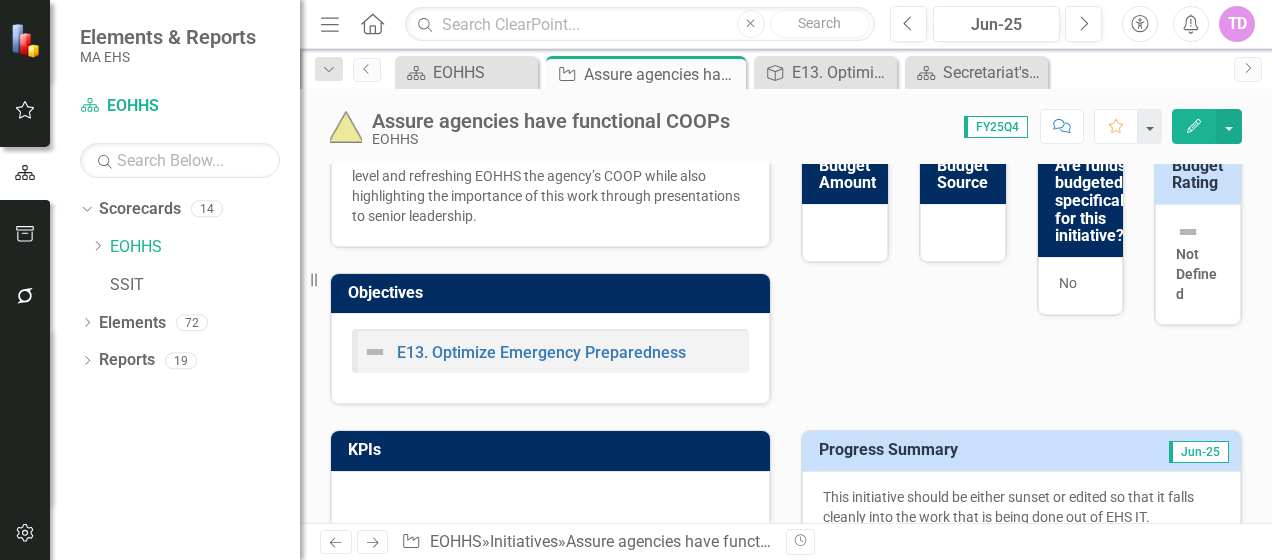 checkbox on "false" 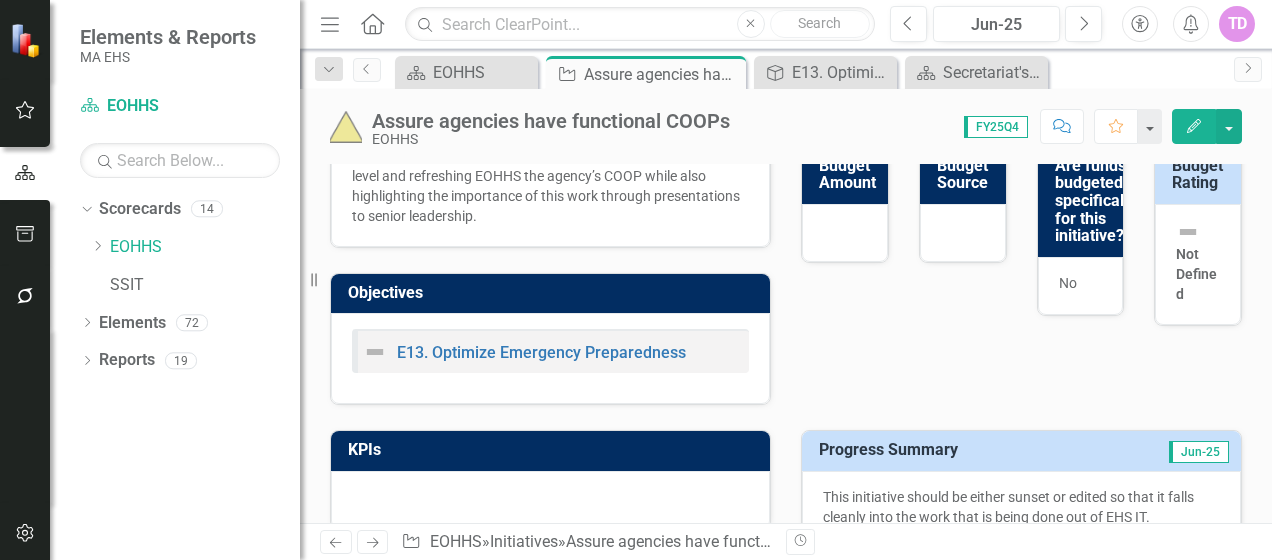 checkbox on "false" 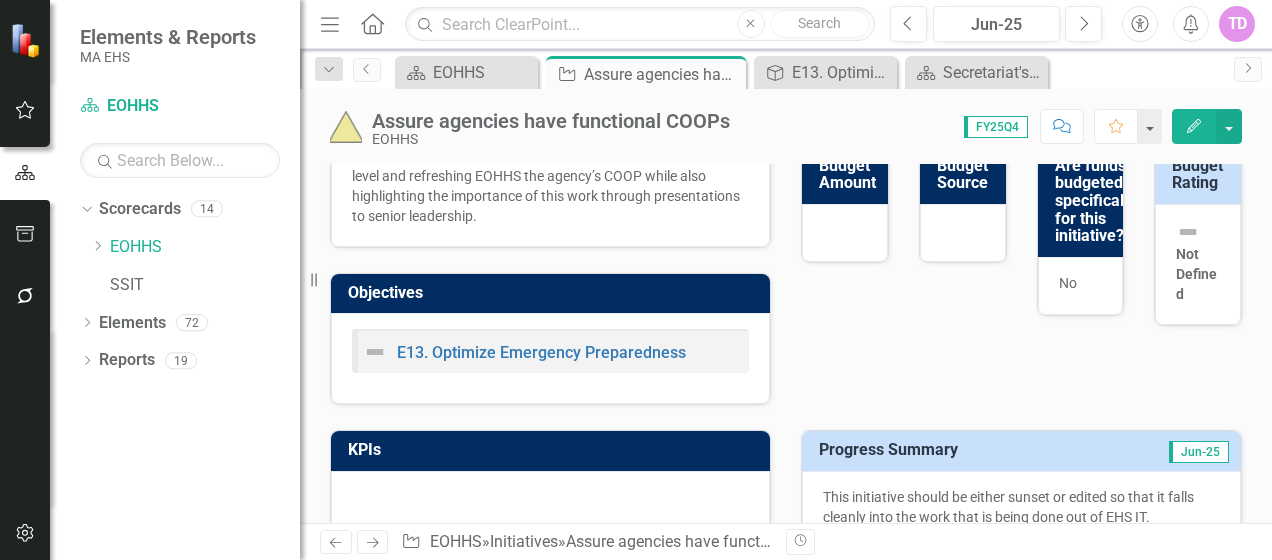 checkbox on "true" 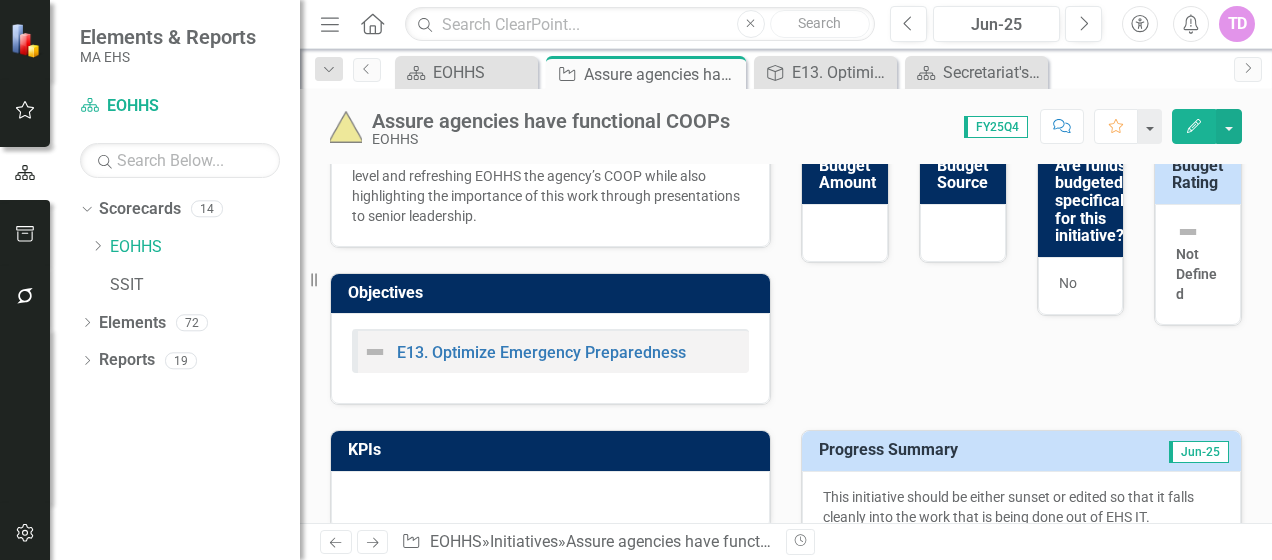 checkbox on "true" 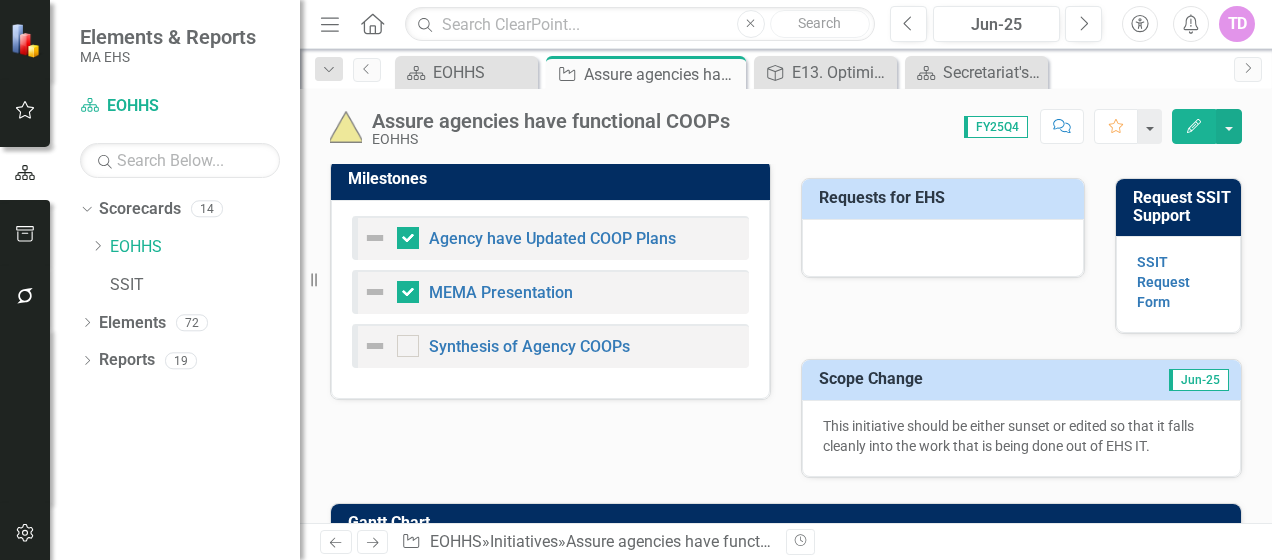 scroll, scrollTop: 804, scrollLeft: 0, axis: vertical 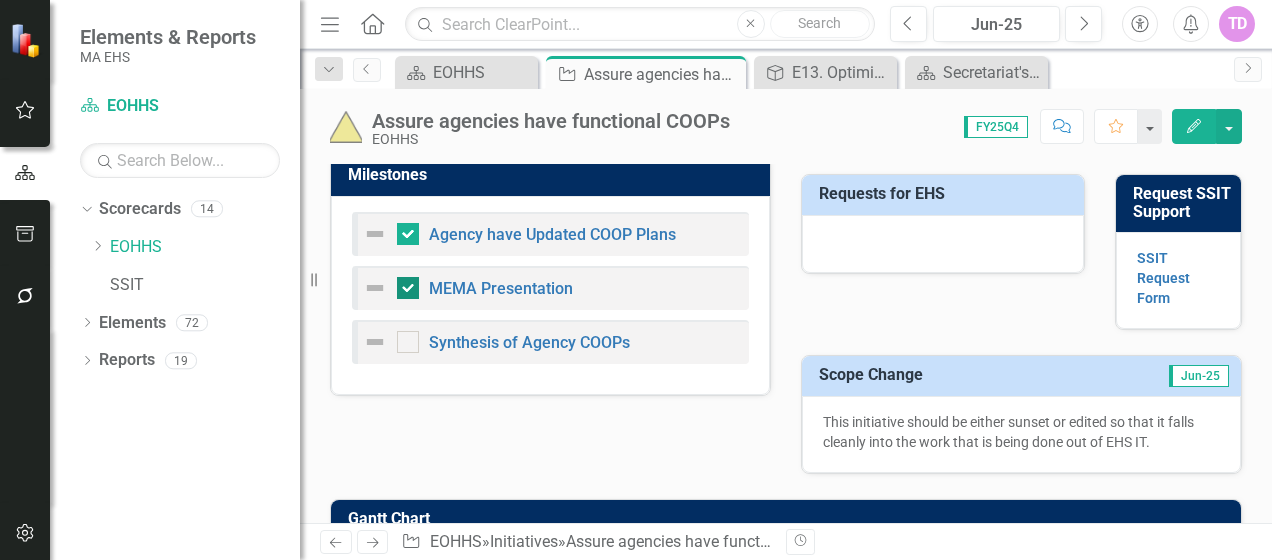 click at bounding box center [408, 288] 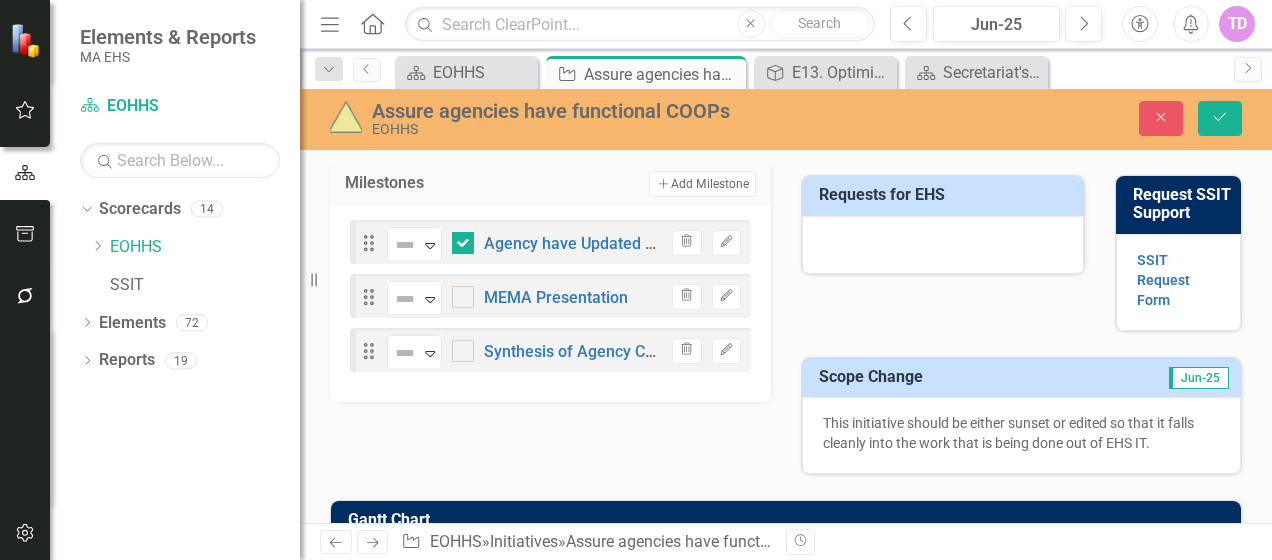 click on "Resize" 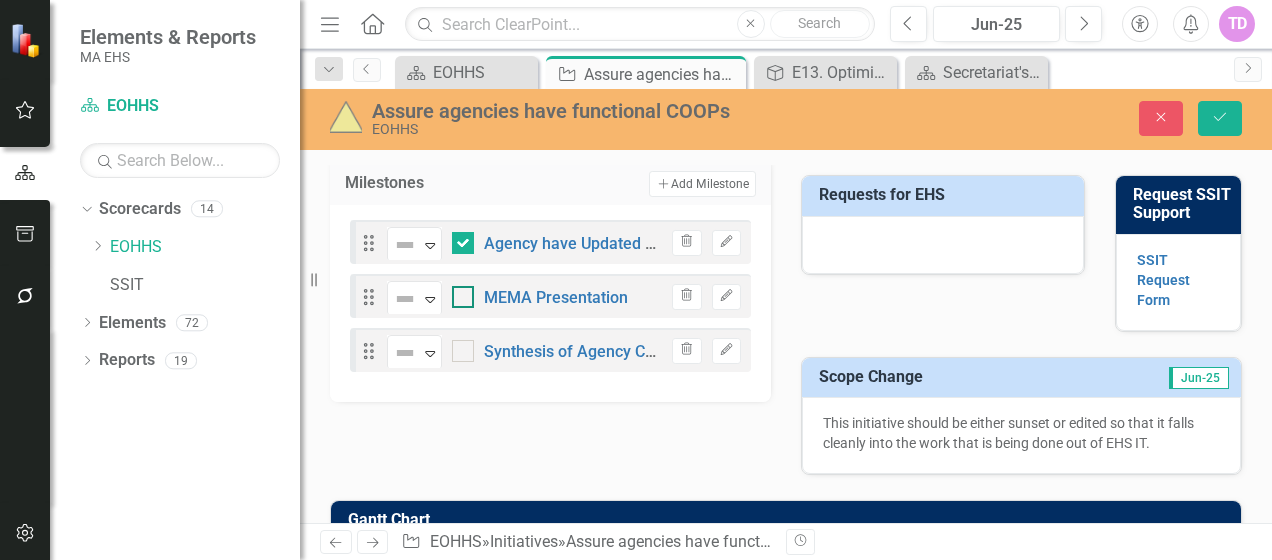 click at bounding box center [463, 297] 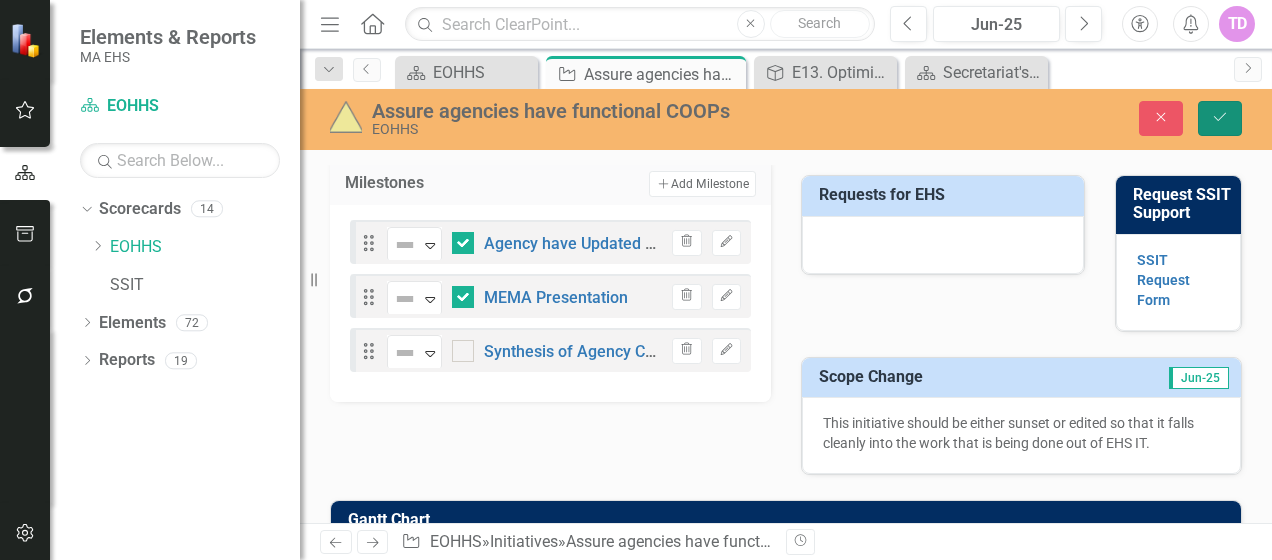 click on "Save" at bounding box center (1220, 118) 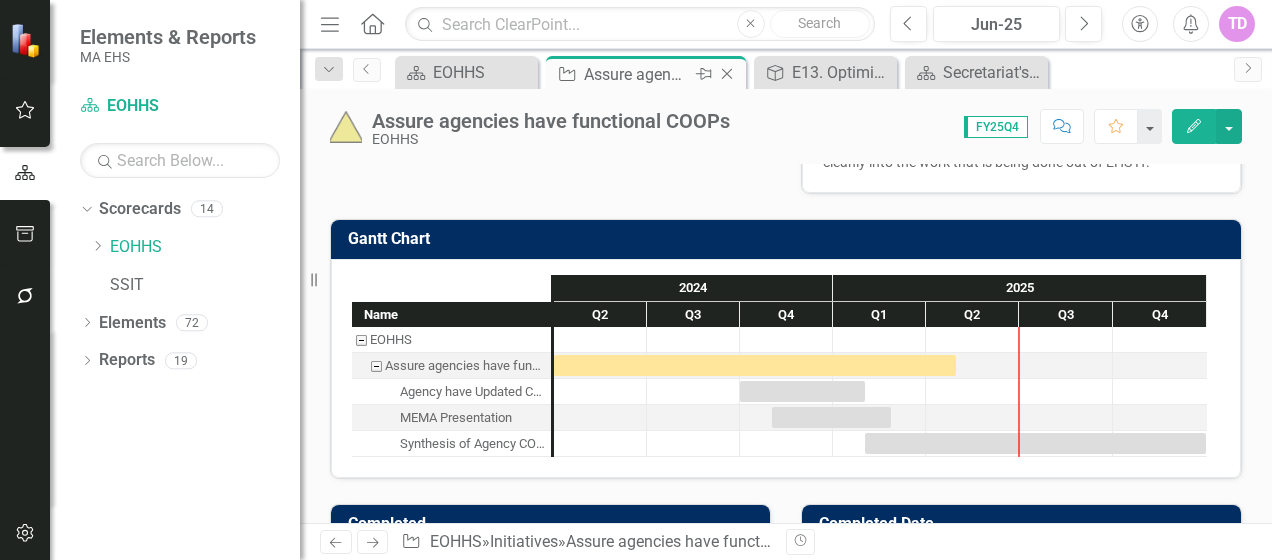scroll, scrollTop: 1173, scrollLeft: 0, axis: vertical 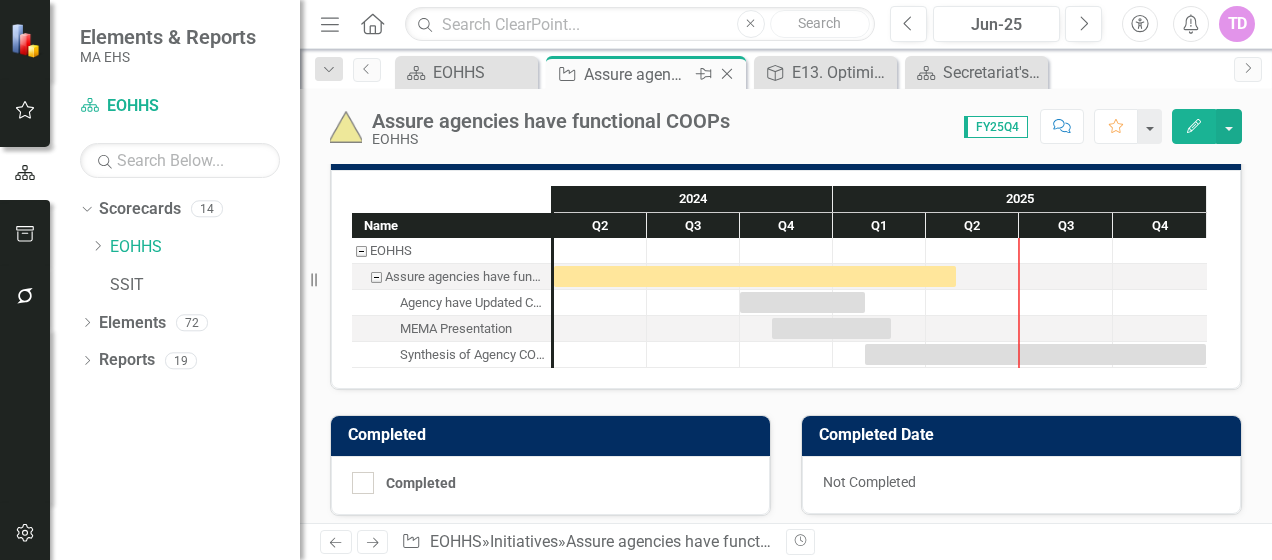 click on "Close" 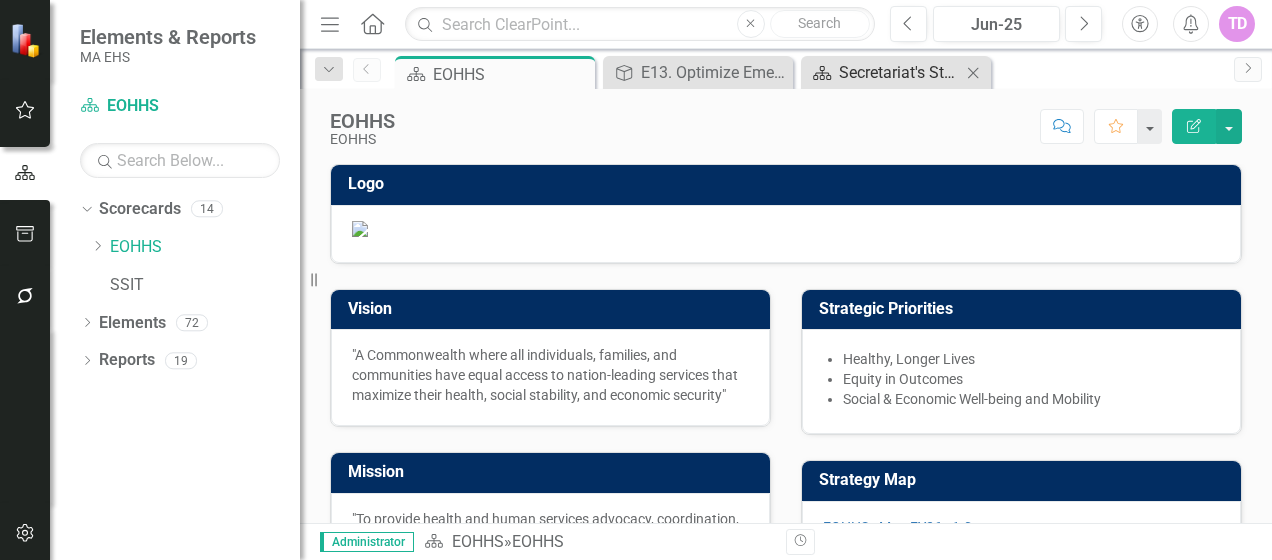 click on "Secretariat's Strategy and Innovation Team" at bounding box center [900, 72] 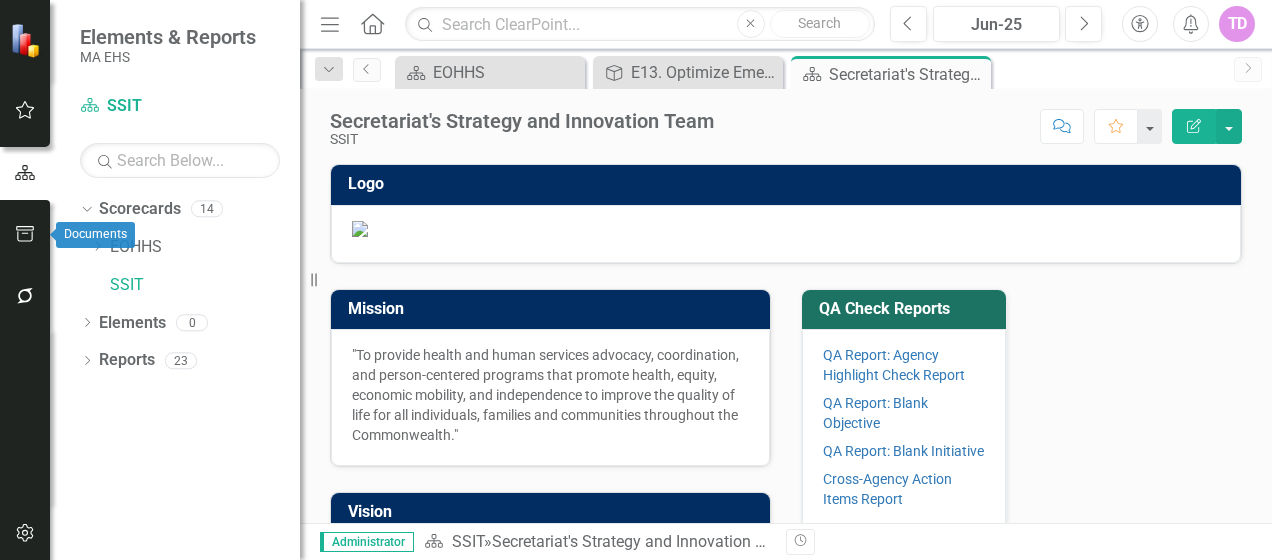 click at bounding box center [25, 235] 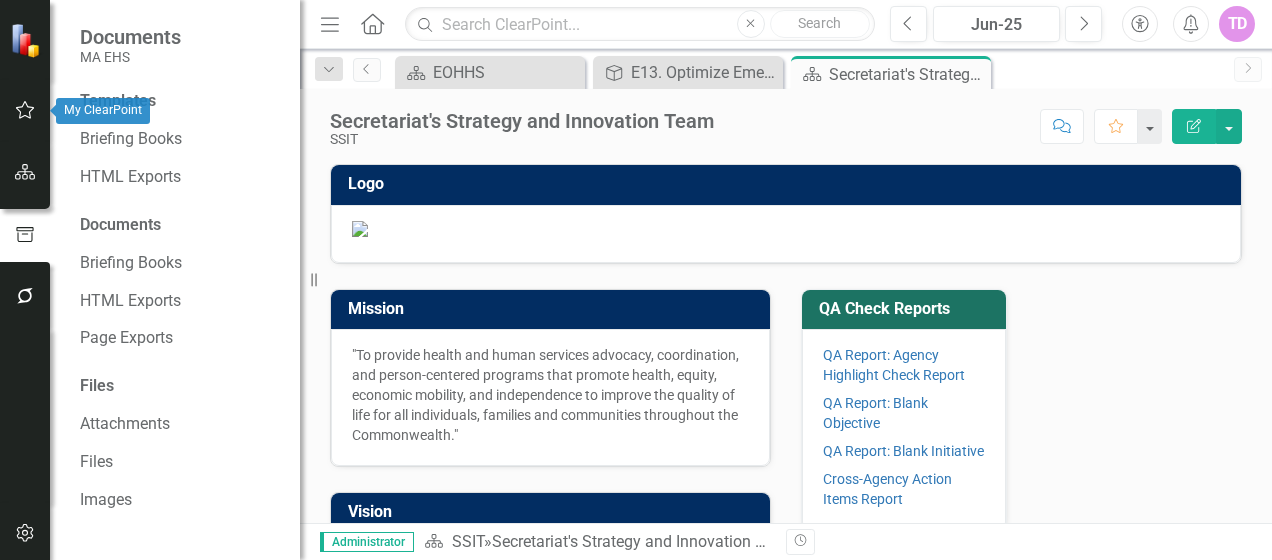 click 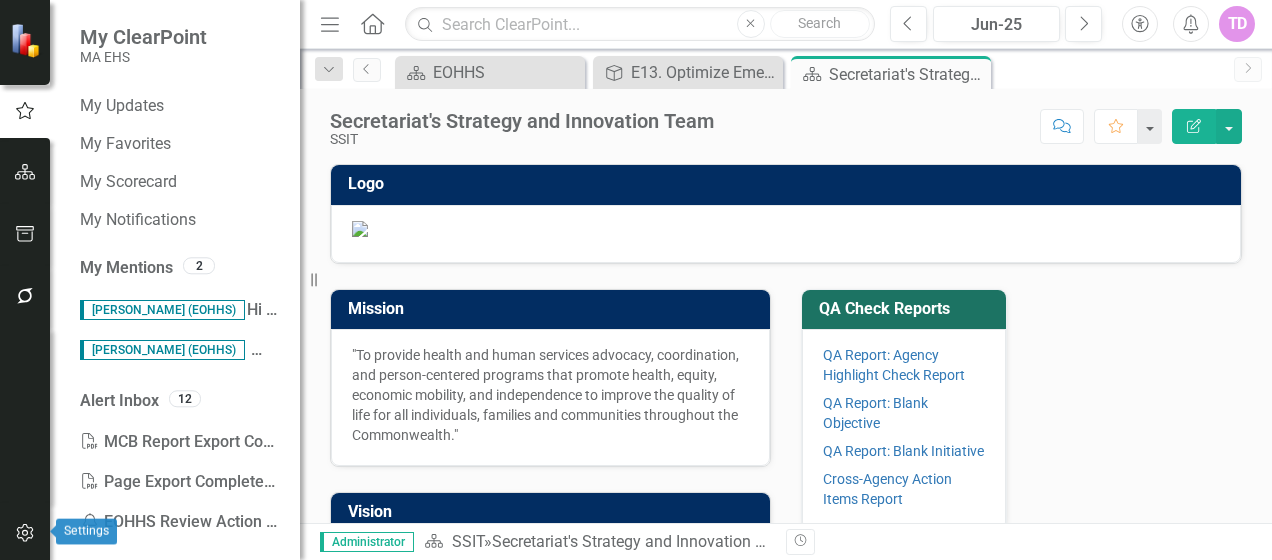 click 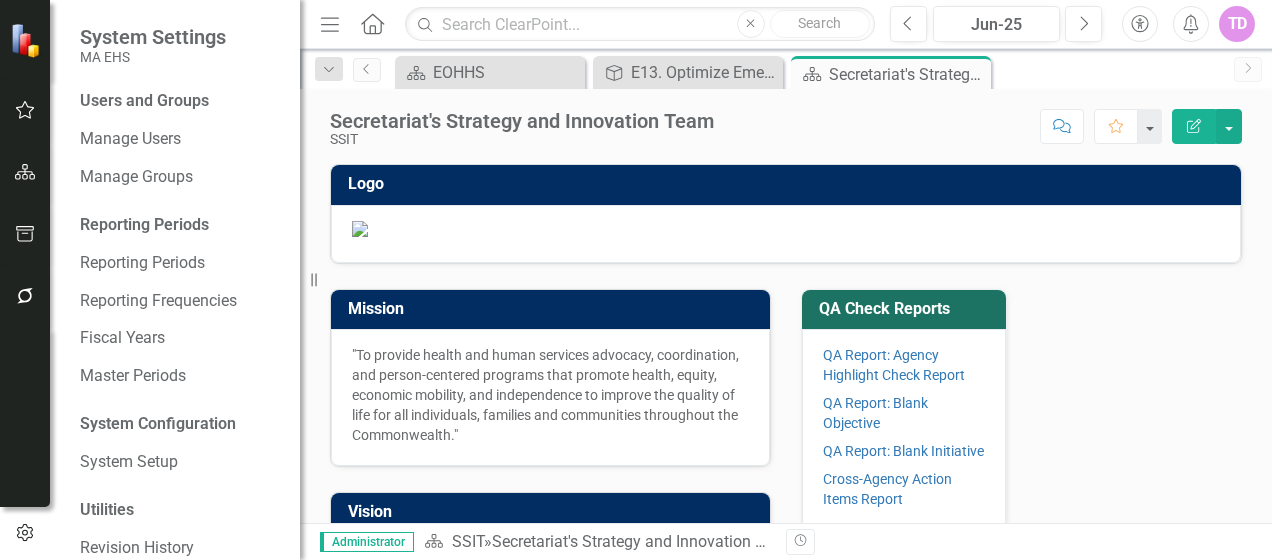click on "Users and Groups Manage Users Manage Groups Reporting Periods Reporting Periods Reporting Frequencies Fiscal Years Master Periods System Configuration System Setup Utilities Revision History Recycle Bin" at bounding box center [175, 325] 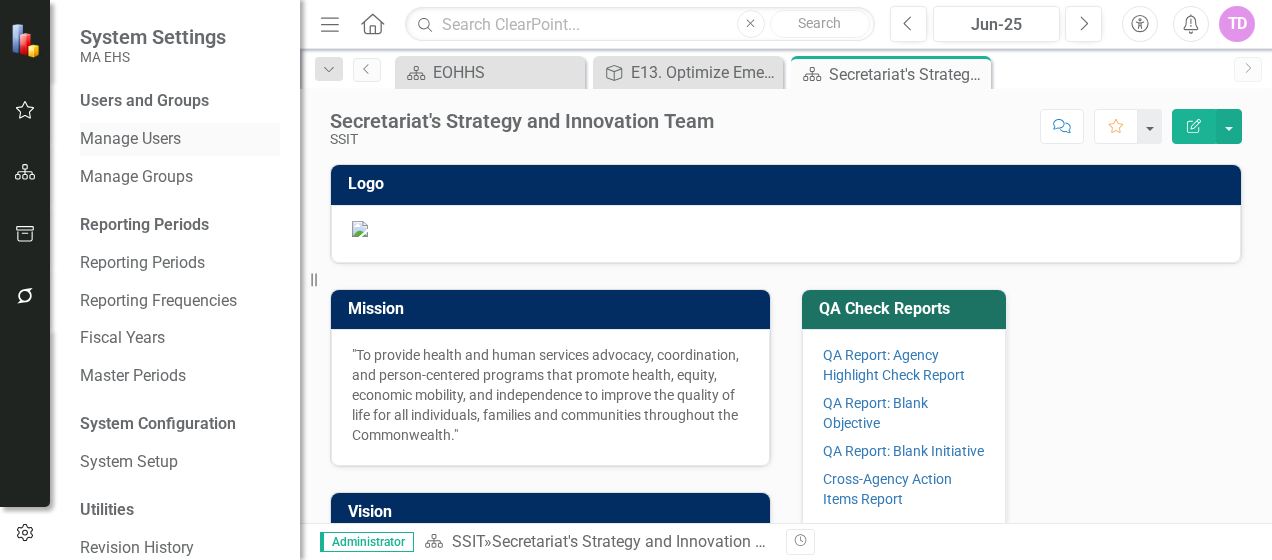 click on "Manage Users" at bounding box center [180, 139] 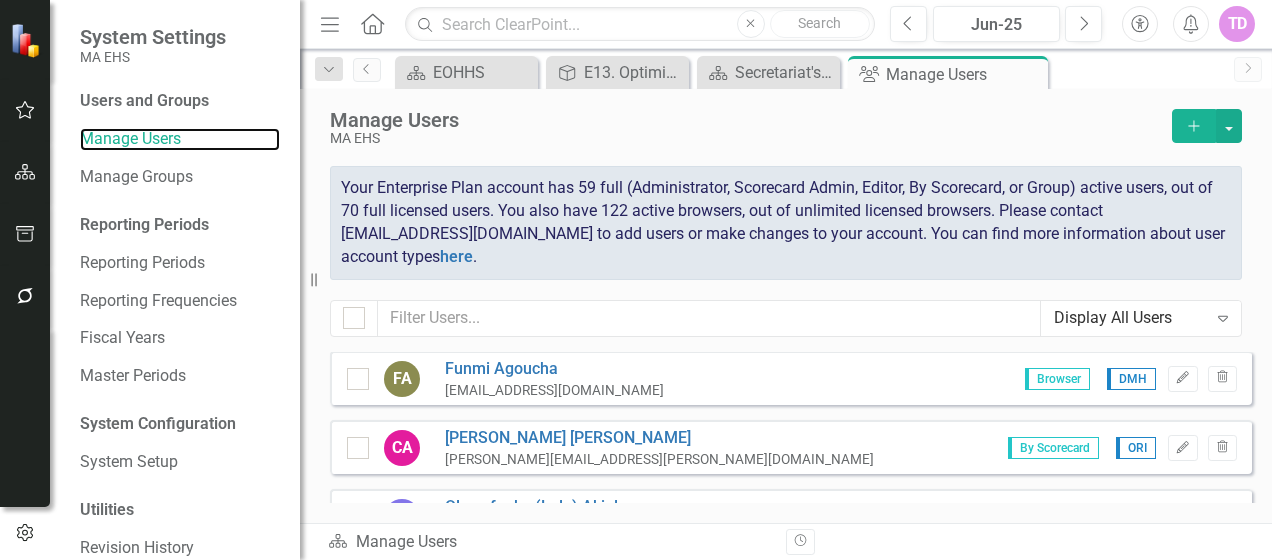 scroll, scrollTop: 3, scrollLeft: 0, axis: vertical 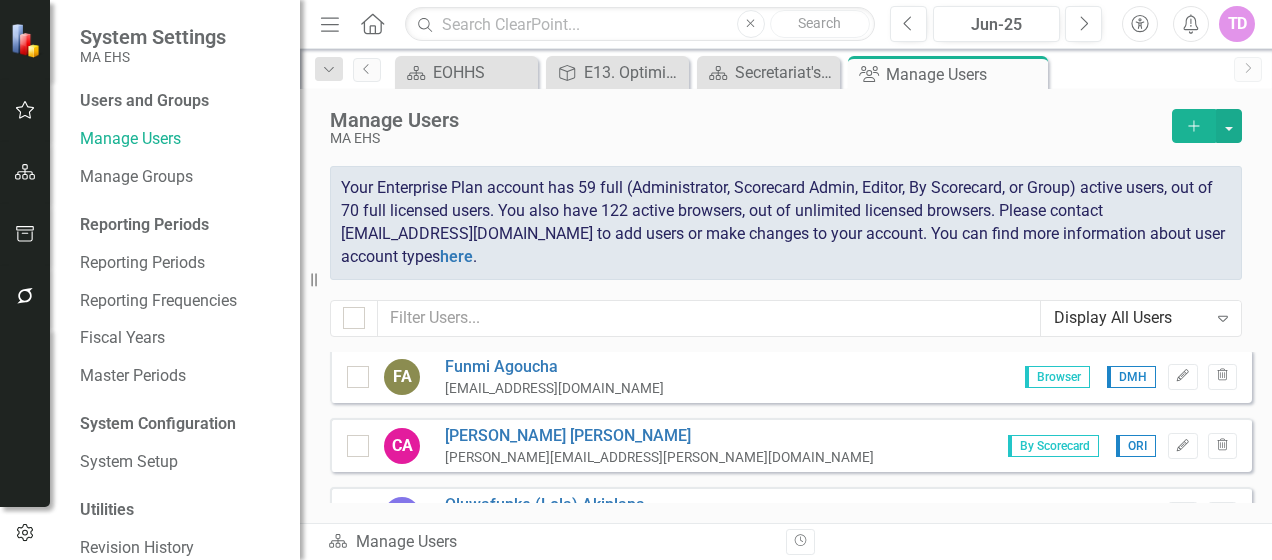 click on "Display All Users" at bounding box center (1130, 318) 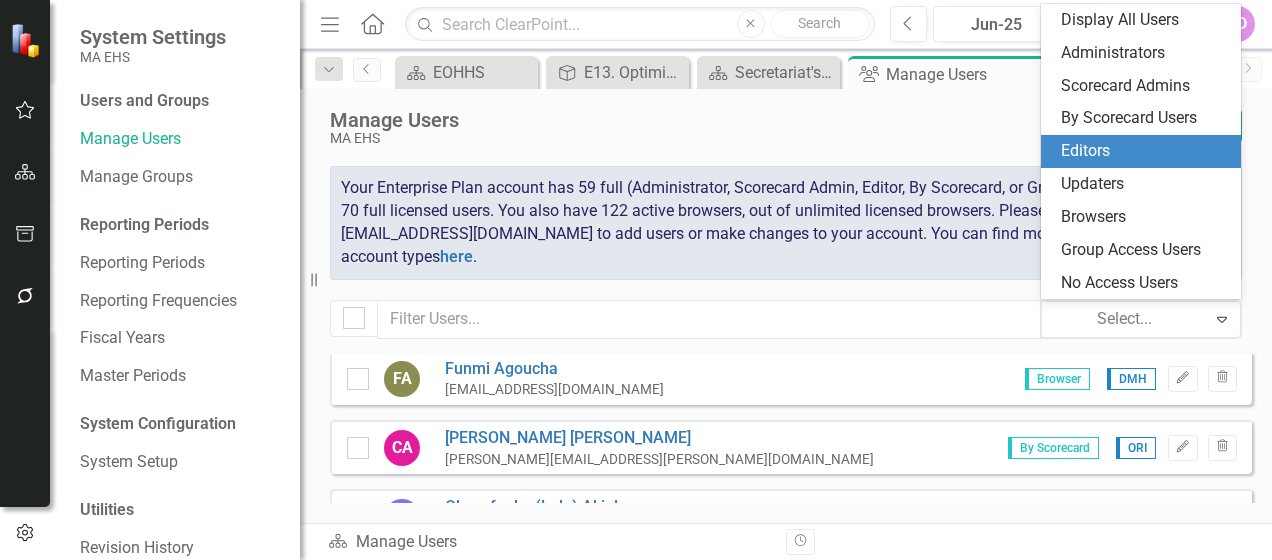 click on "Editors" at bounding box center [1145, 151] 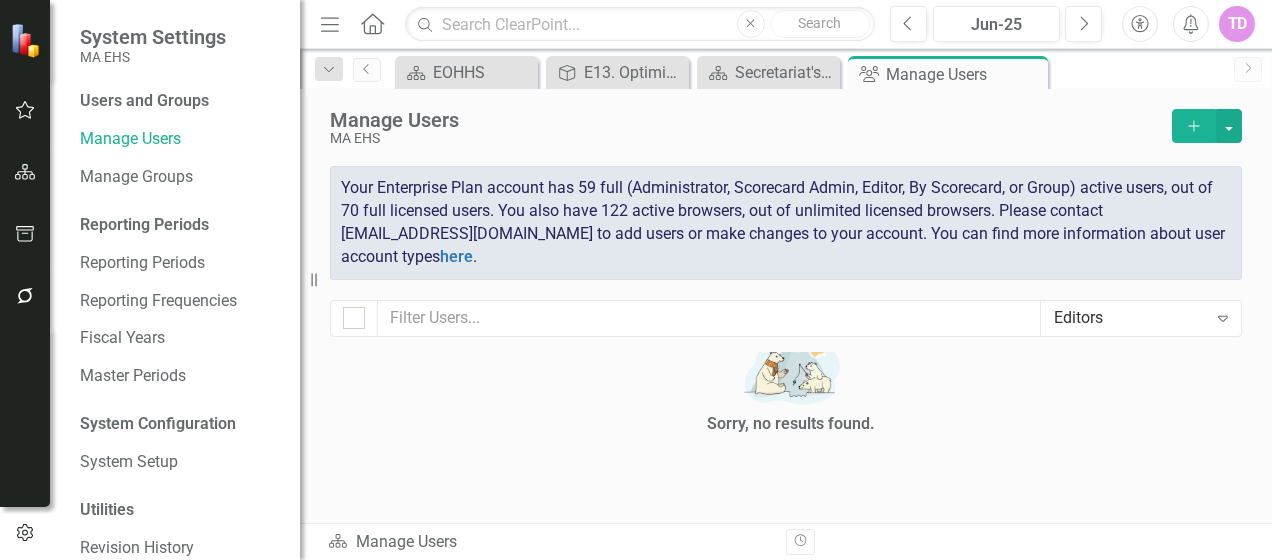 scroll, scrollTop: 10, scrollLeft: 0, axis: vertical 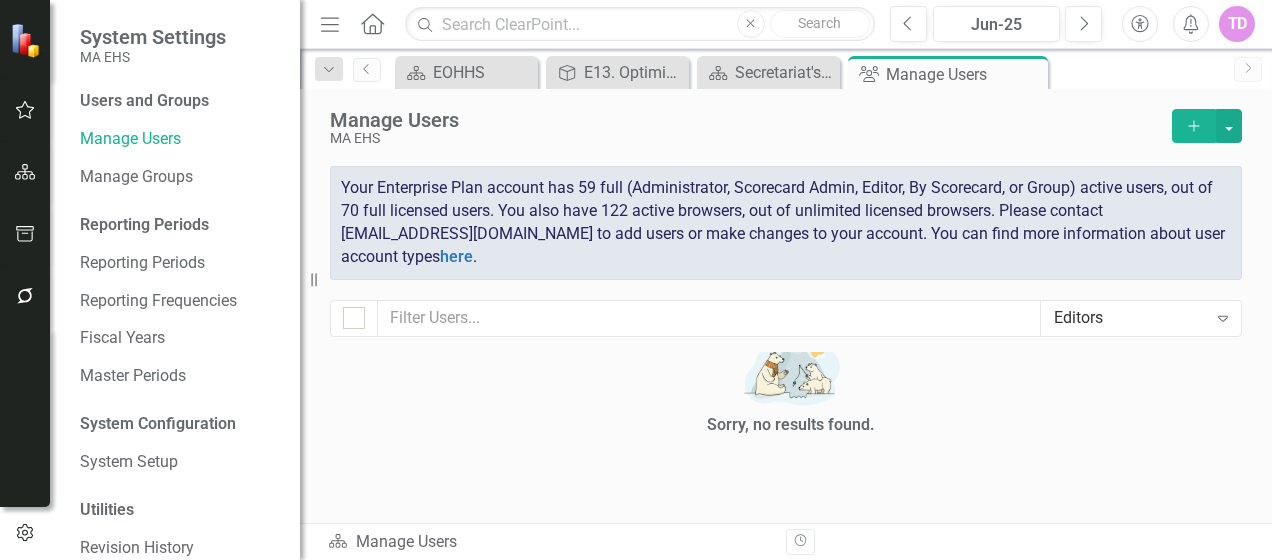 click on "Manage Users MA EHS Add Your Enterprise Plan account has 59 full (Administrator, Scorecard Admin, Editor, By Scorecard, or Group) active users, out of 70 full licensed users. You also have 122 active browsers, out of unlimited licensed browsers. Please contact [EMAIL_ADDRESS][DOMAIN_NAME] to add users or make changes to your account. You can find more information about user account types  here . Editors Expand" at bounding box center [786, 220] 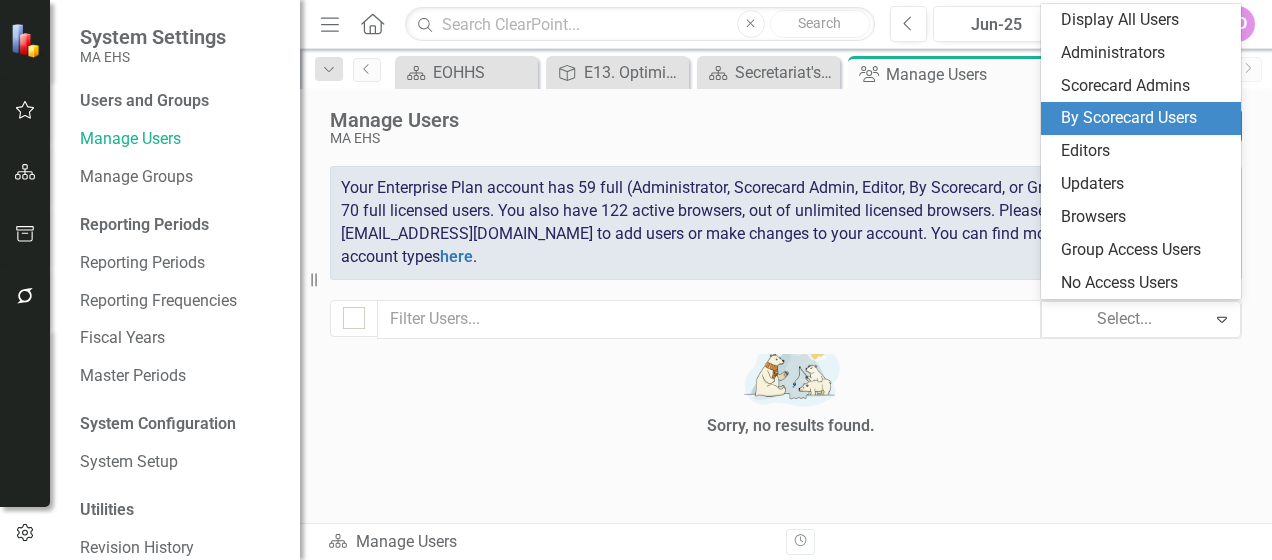 click on "By Scorecard Users" at bounding box center (1145, 118) 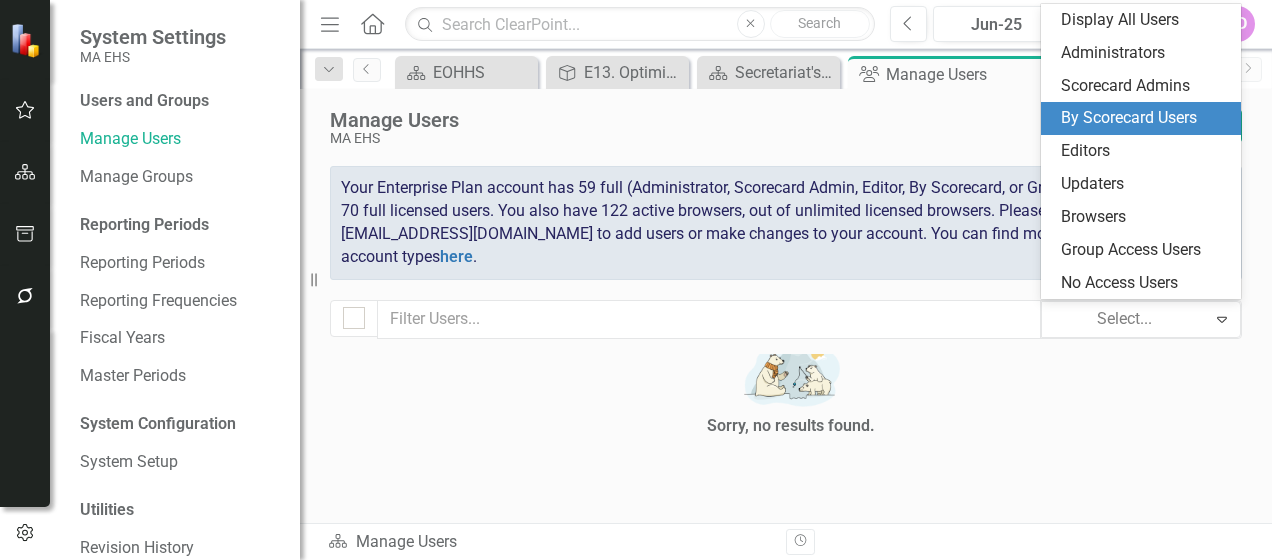 checkbox on "false" 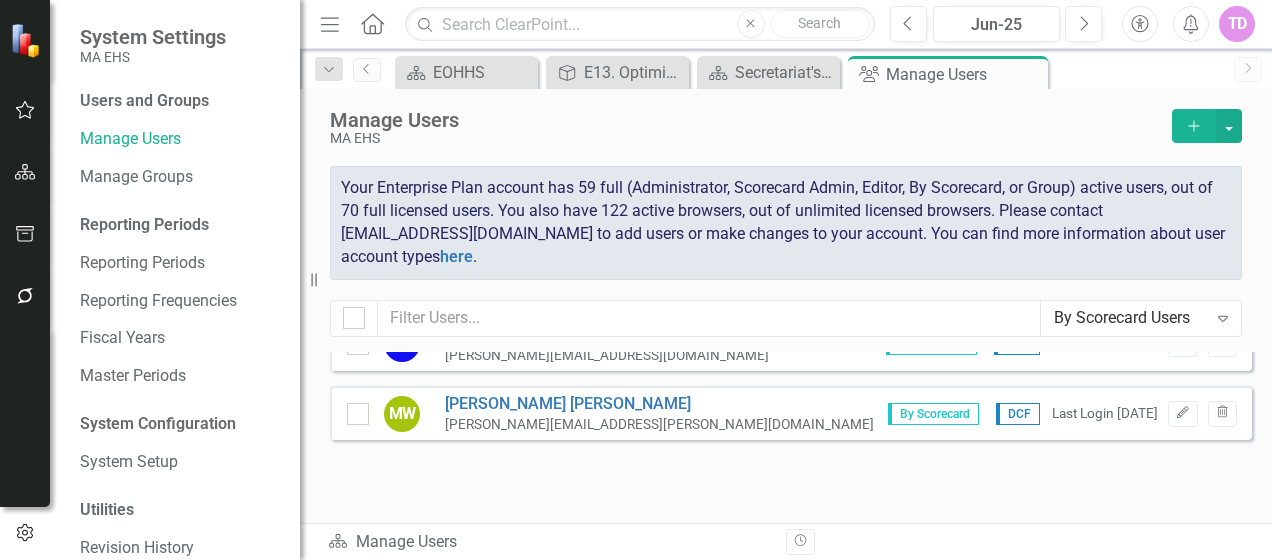 scroll, scrollTop: 2390, scrollLeft: 0, axis: vertical 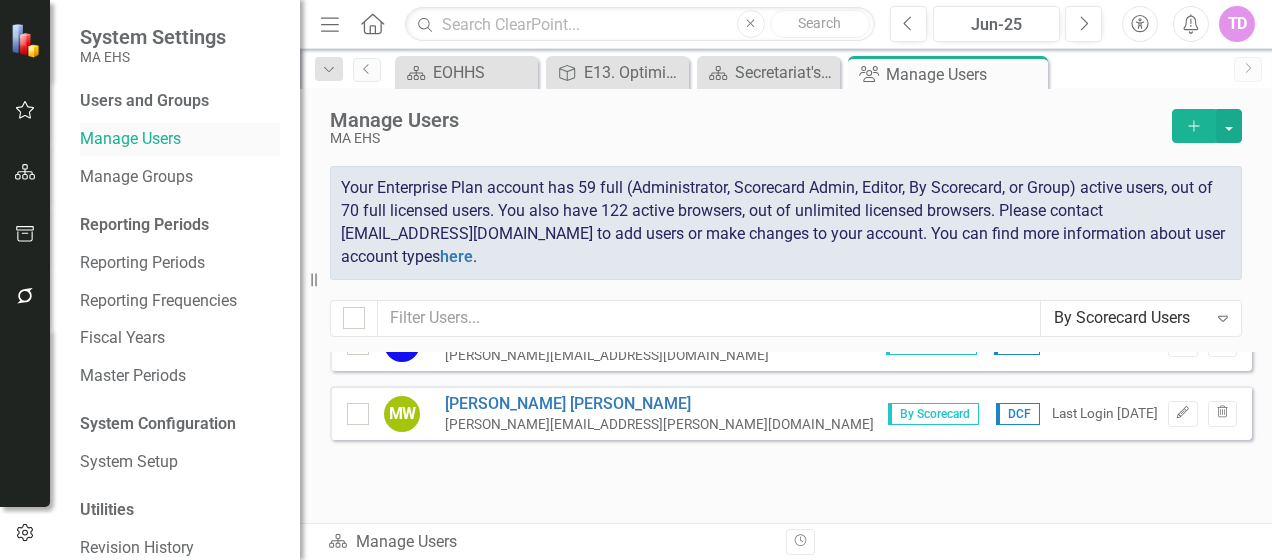 click on "Manage Users" at bounding box center [180, 139] 